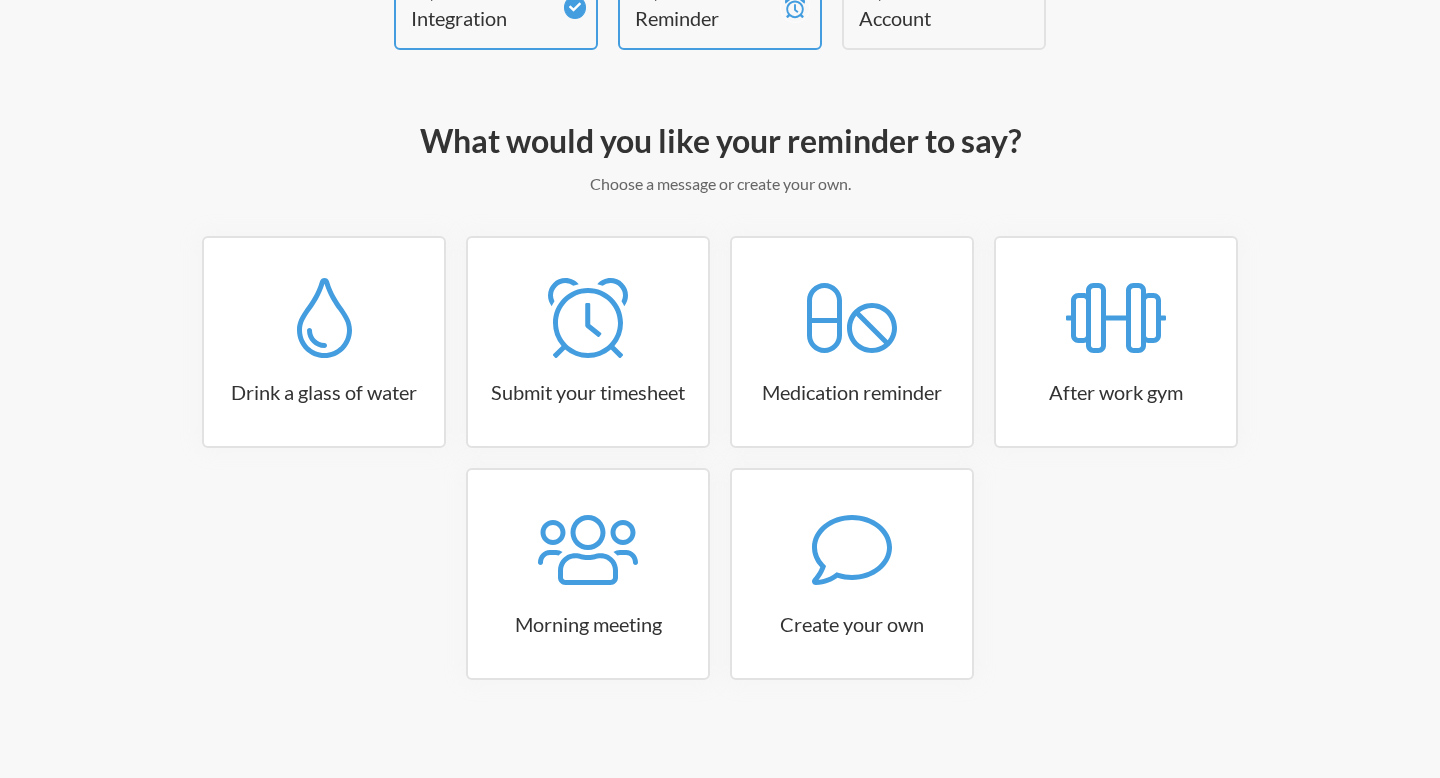 scroll, scrollTop: 156, scrollLeft: 0, axis: vertical 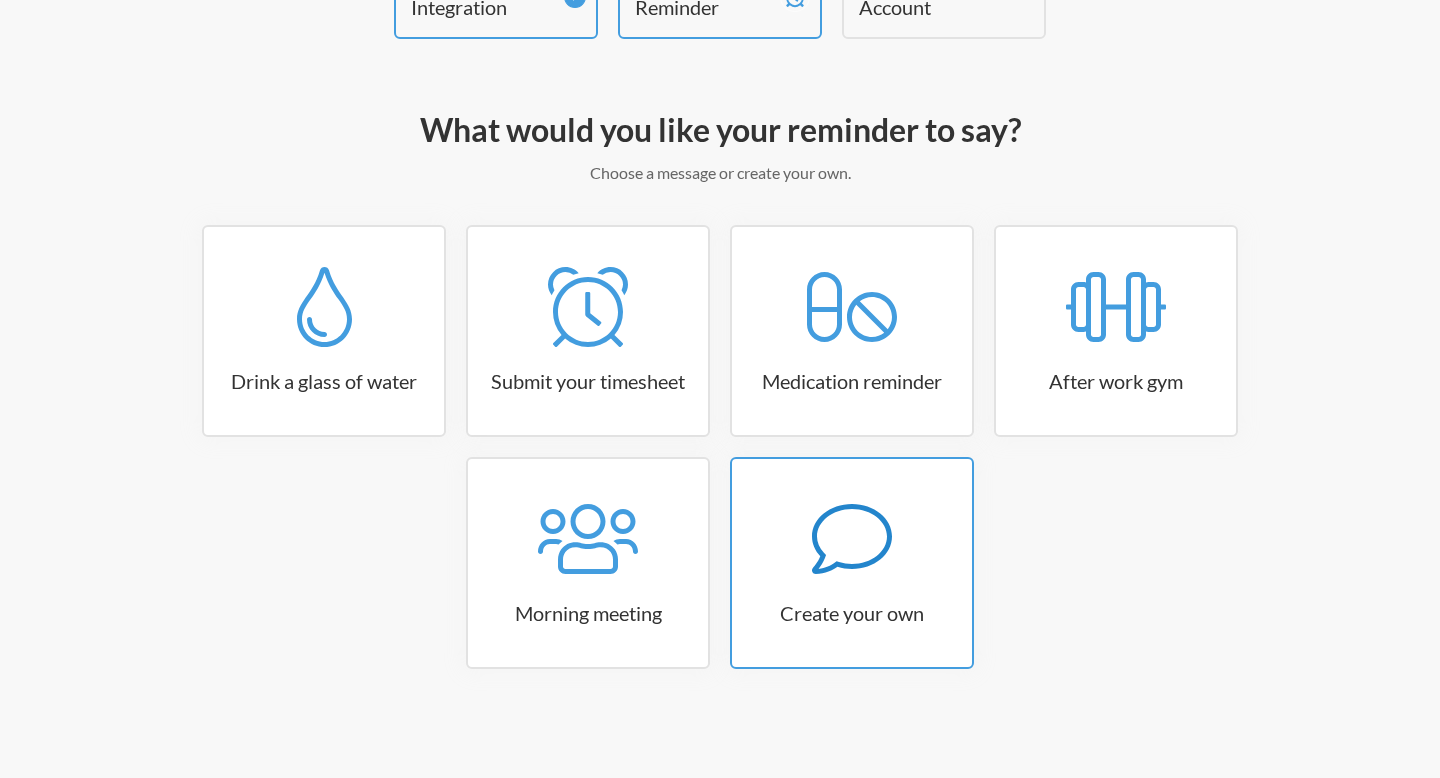 click at bounding box center [324, 307] 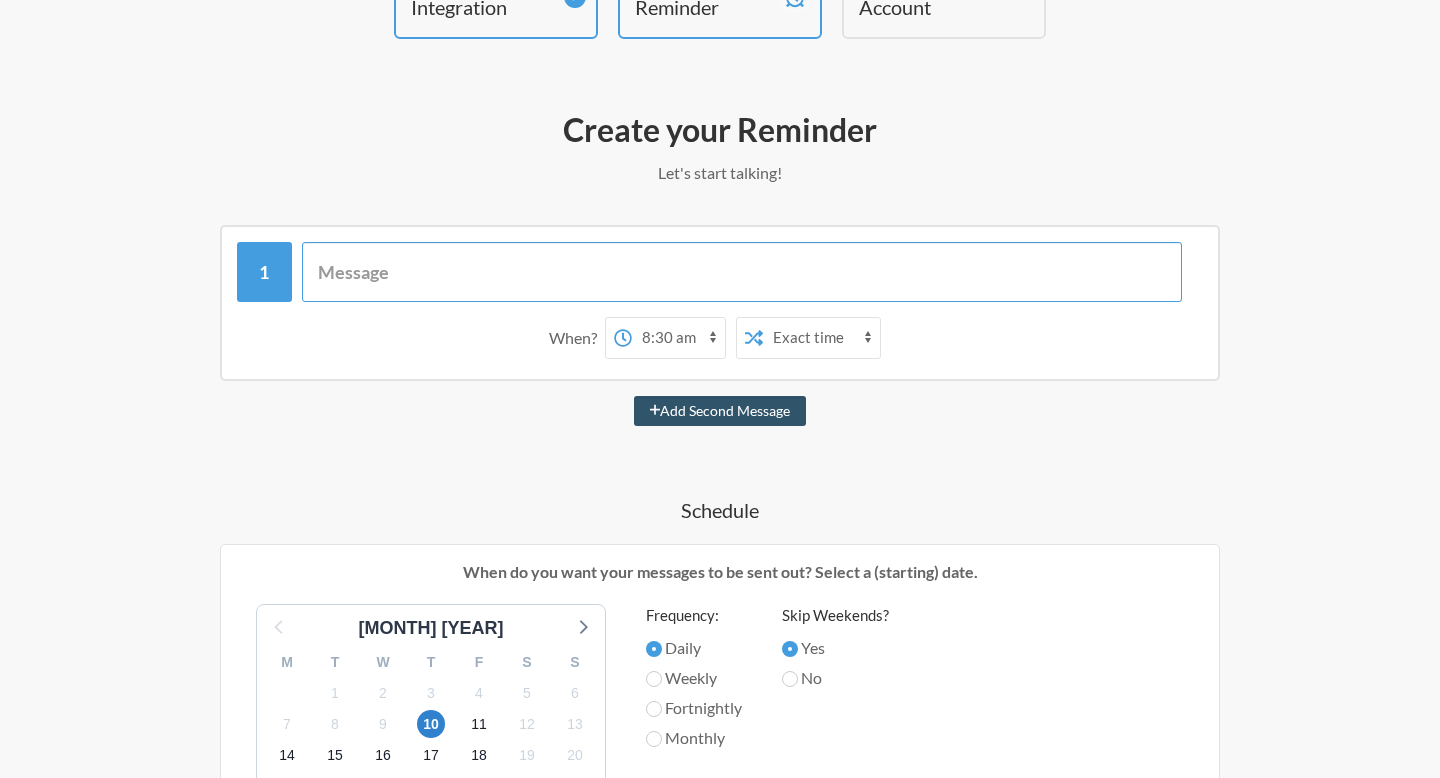 click at bounding box center [742, 272] 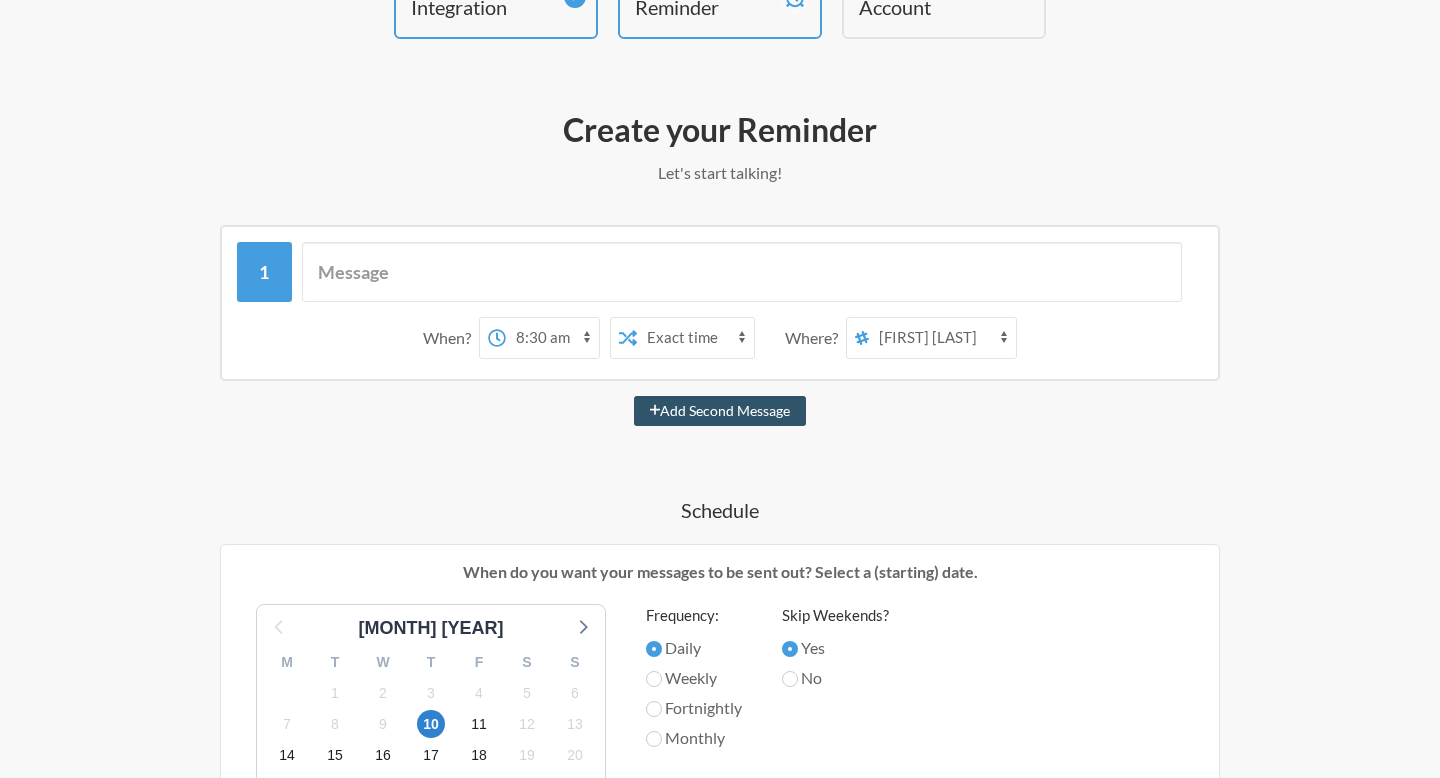 click on "12:00 am 12:15 am 12:30 am 12:45 am 1:00 am 1:15 am 1:30 am 1:45 am 2:00 am 2:15 am 2:30 am 2:45 am 3:00 am 3:15 am 3:30 am 3:45 am 4:00 am 4:15 am 4:30 am 4:45 am 5:00 am 5:15 am 5:30 am 5:45 am 6:00 am 6:15 am 6:30 am 6:45 am 7:00 am 7:15 am 7:30 am 7:45 am 8:00 am 8:15 am 8:30 am 8:45 am 9:00 am 9:15 am 9:30 am 9:45 am 10:00 am 10:15 am 10:30 am 10:45 am 11:00 am 11:15 am 11:30 am 11:45 am 12:00 pm 12:15 pm 12:30 pm 12:45 pm 1:00 pm 1:15 pm 1:30 pm 1:45 pm 2:00 pm 2:15 pm 2:30 pm 2:45 pm 3:00 pm 3:15 pm 3:30 pm 3:45 pm 4:00 pm 4:15 pm 4:30 pm 4:45 pm 5:00 pm 5:15 pm 5:30 pm 5:45 pm 6:00 pm 6:15 pm 6:30 pm 6:45 pm 7:00 pm 7:15 pm 7:30 pm 7:45 pm 8:00 pm 8:15 pm 8:30 pm 8:45 pm 9:00 pm 9:15 pm 9:30 pm 9:45 pm 10:00 pm 10:15 pm 10:30 pm 10:45 pm 11:00 pm 11:15 pm 11:30 pm 11:45 pm" at bounding box center [552, 338] 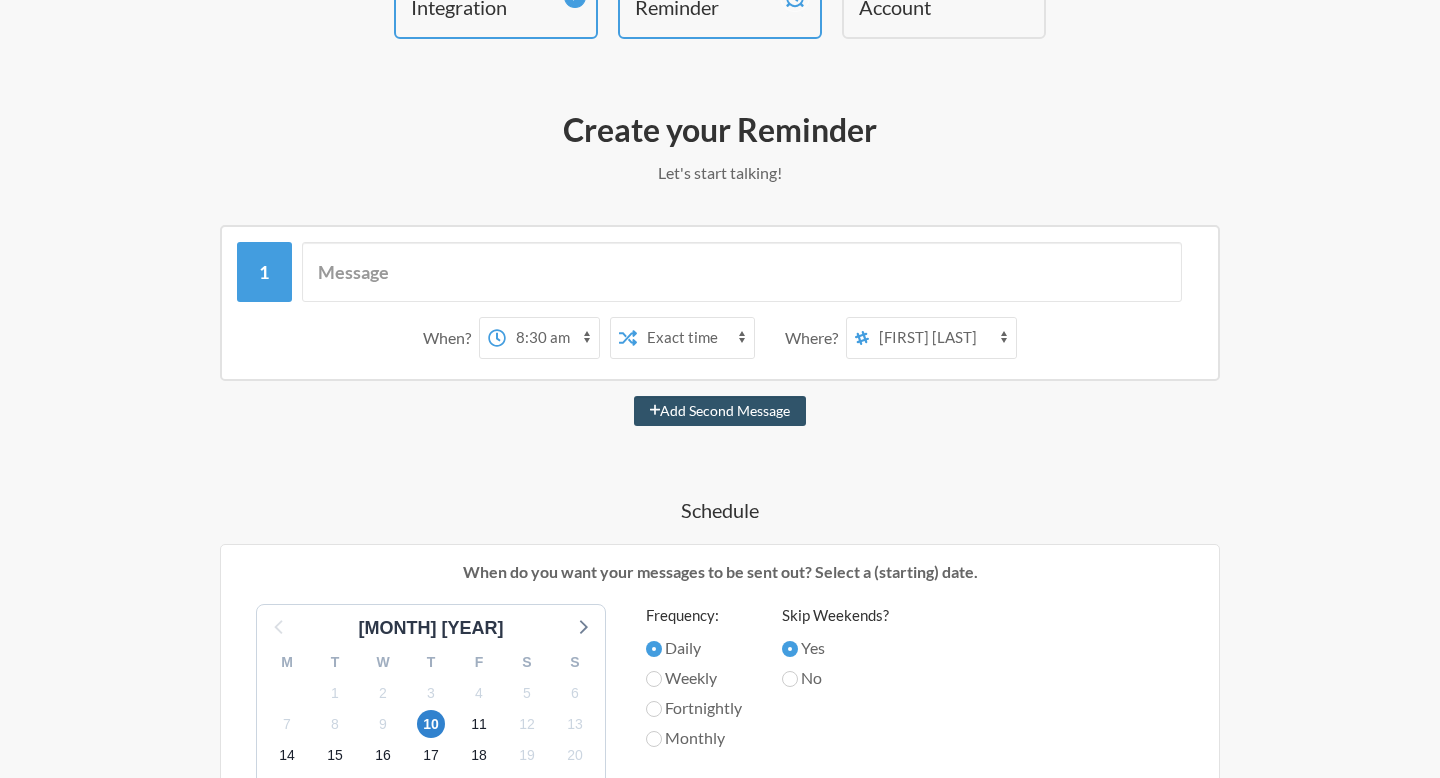select on "[TIME]" 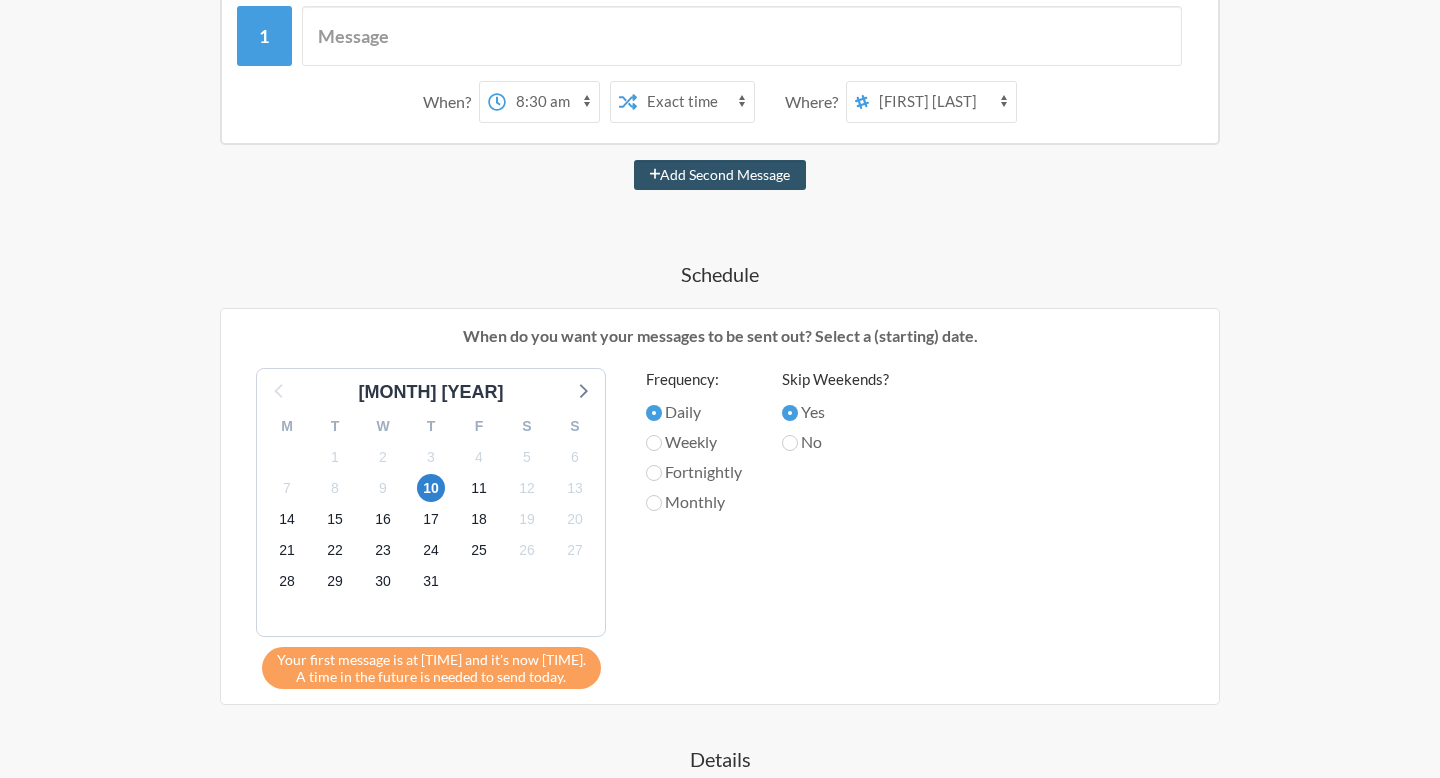 scroll, scrollTop: 395, scrollLeft: 0, axis: vertical 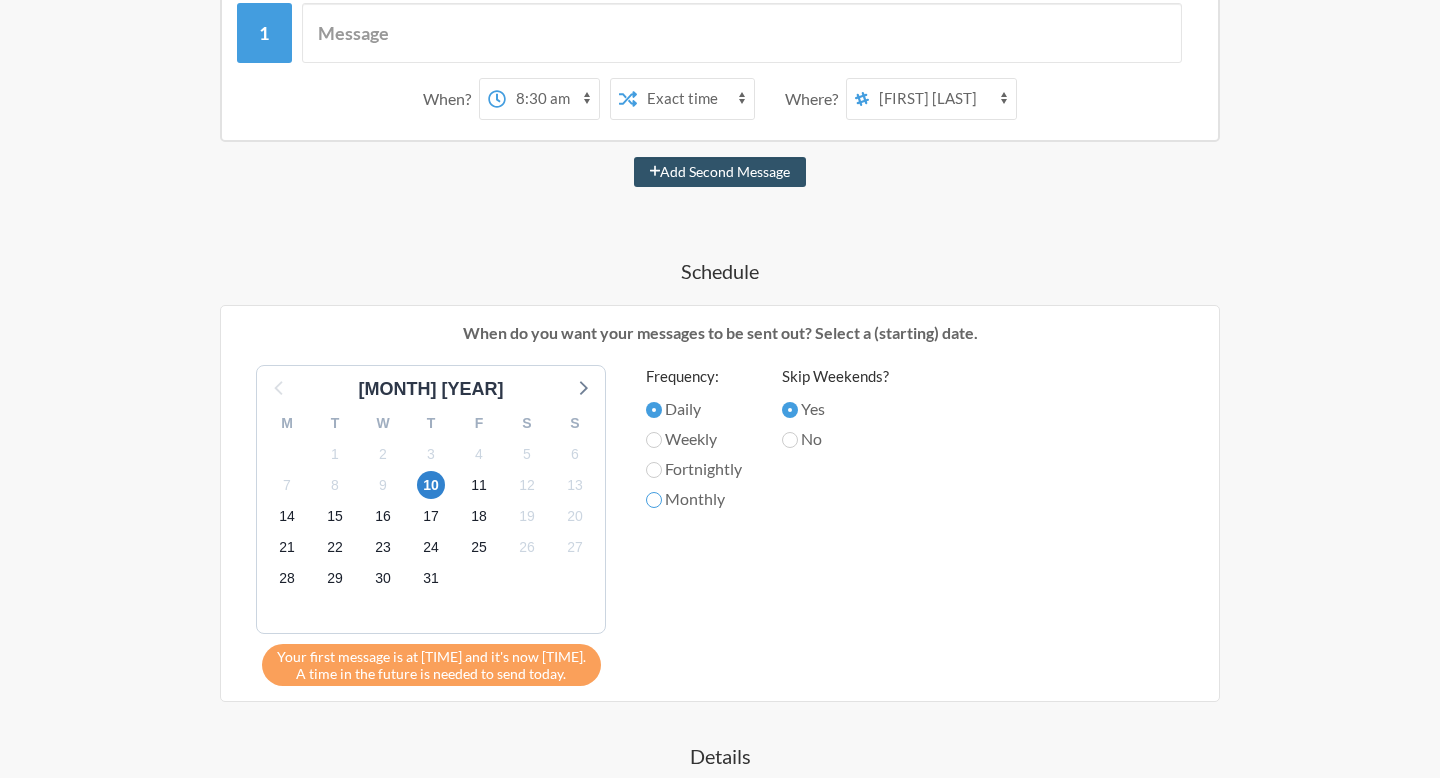 click on "Monthly" at bounding box center (654, 410) 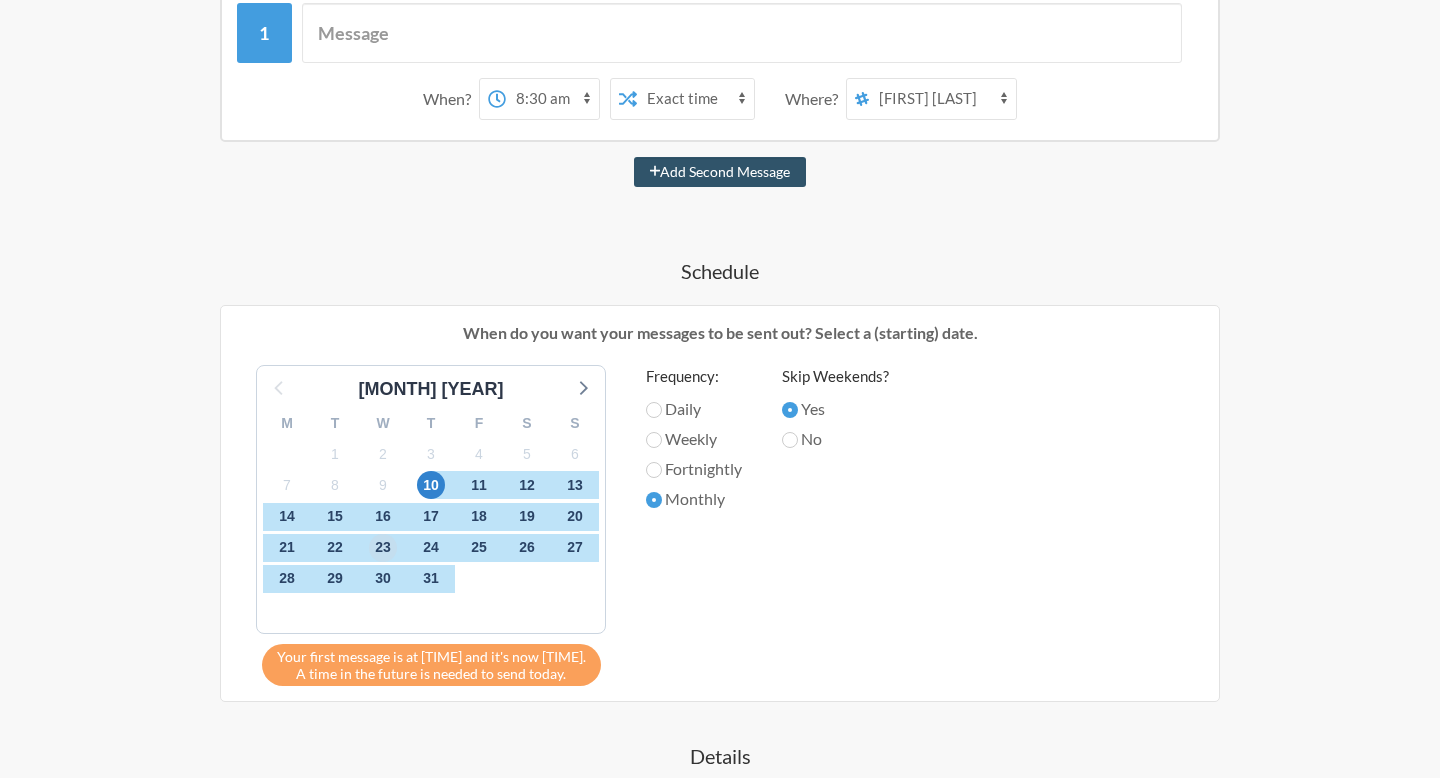 click on "23" at bounding box center [383, 548] 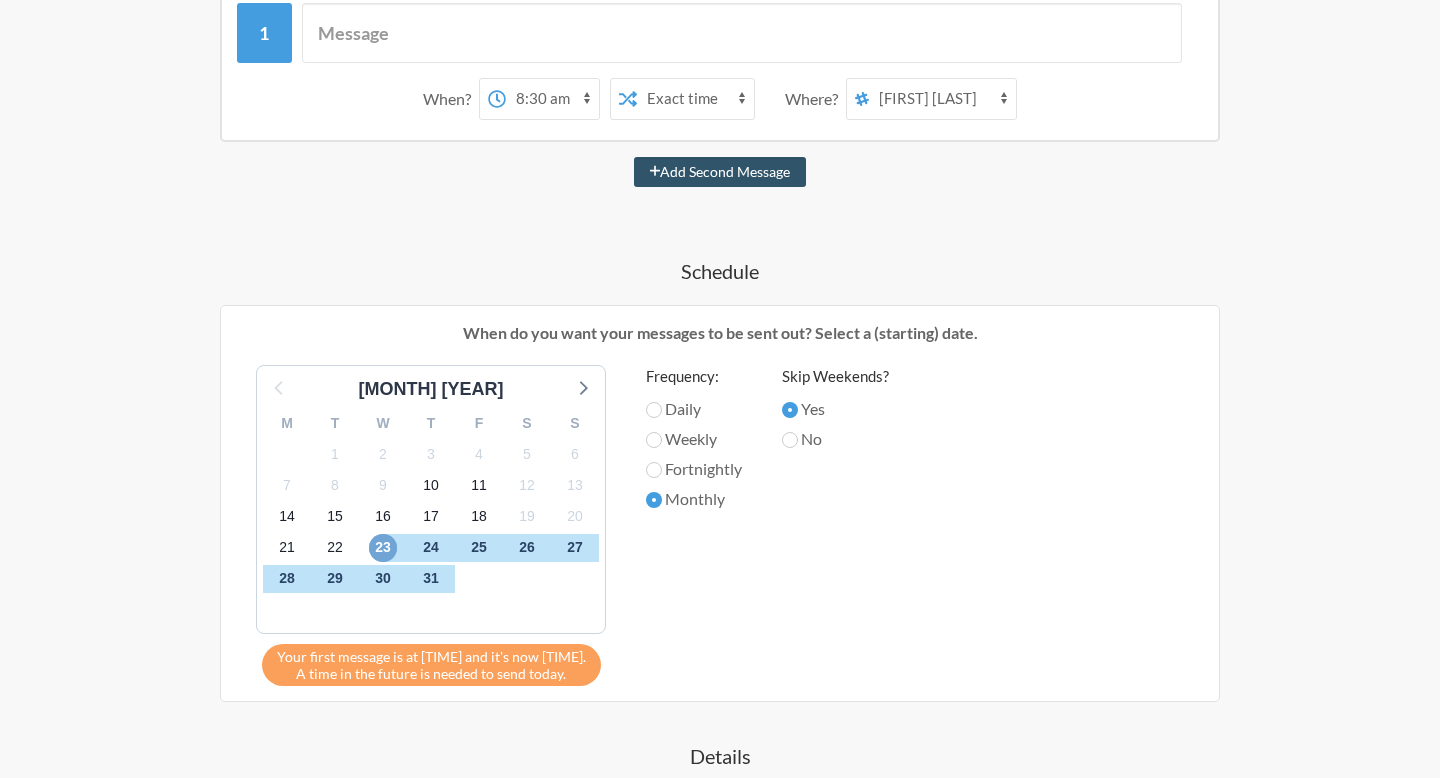 click on "23" at bounding box center [383, 548] 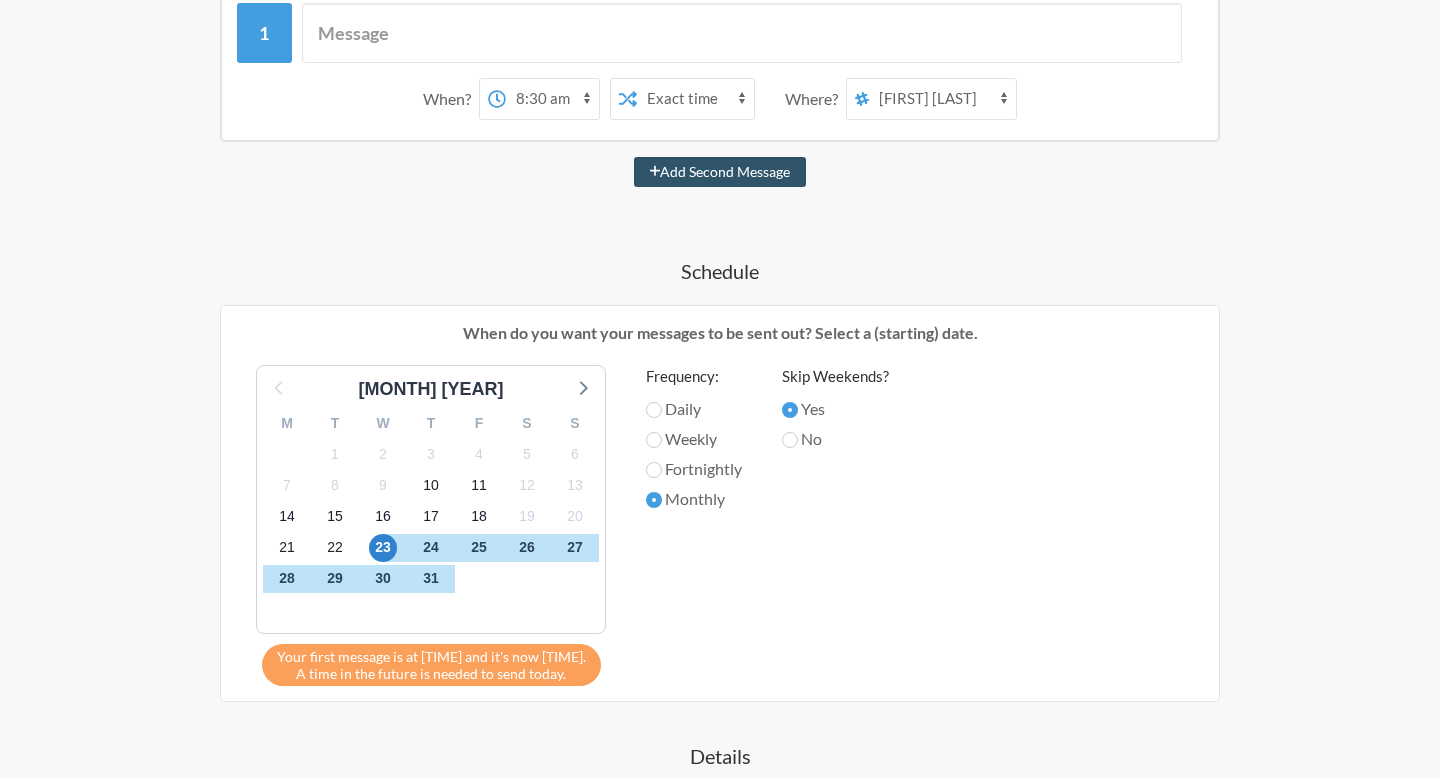 click on "Lore 8512 I D S A C A E 56 7 8 0 5 1 3 0 9 3 75 91 65 82 10 82 97 31 11 51 11 79 94 80 37 85 46 70 17 54 32 44 6 1 2 6 5 3 5 0 8 47     Sedd eiusm tempori ut la 61:04et dol ma'a eni 8:01ad.
M veni qu nos exerci ul labori ni aliq exeac.
Consequat:    Duisa  Irurei  Reprehender  Volupta   Veli Essecill?    Fug  Nu" at bounding box center [720, 525] 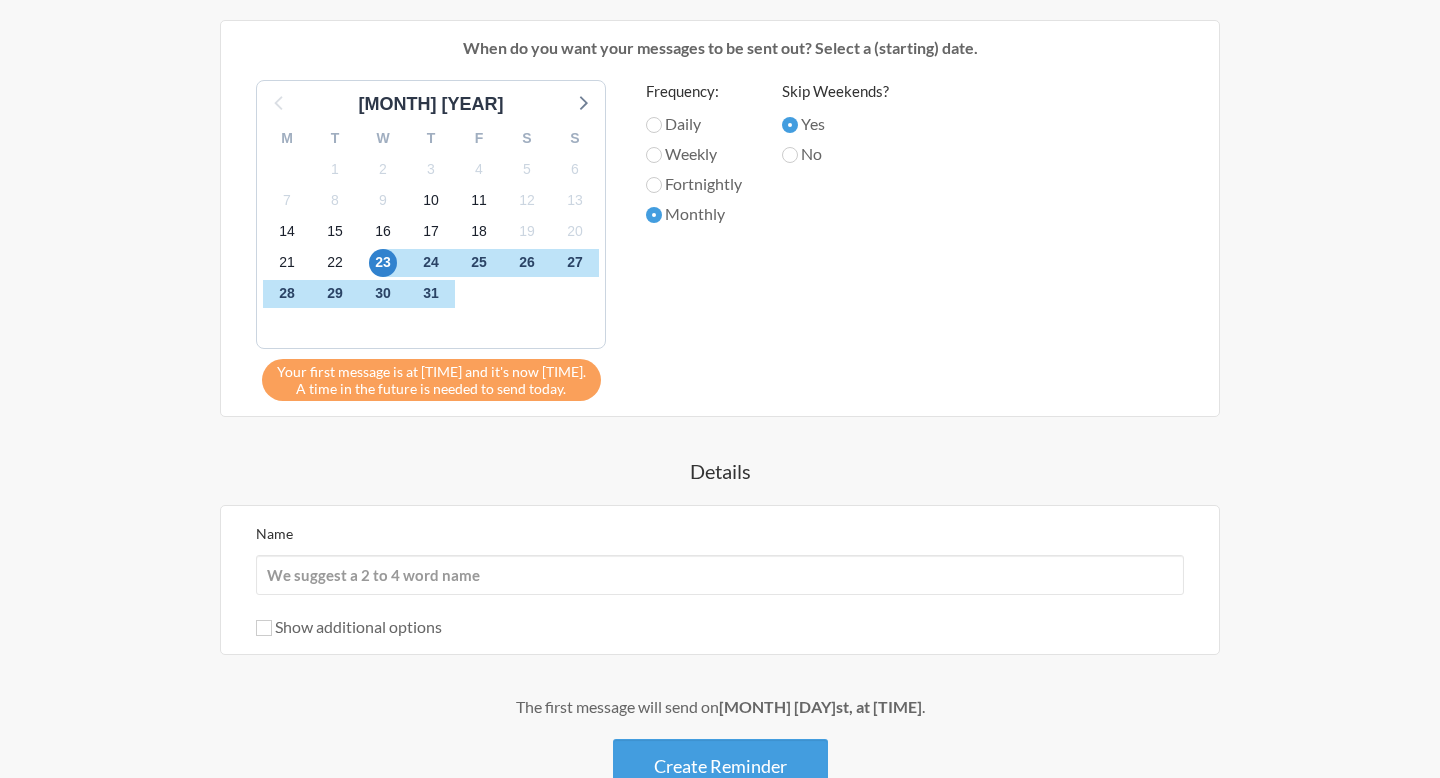 scroll, scrollTop: 689, scrollLeft: 0, axis: vertical 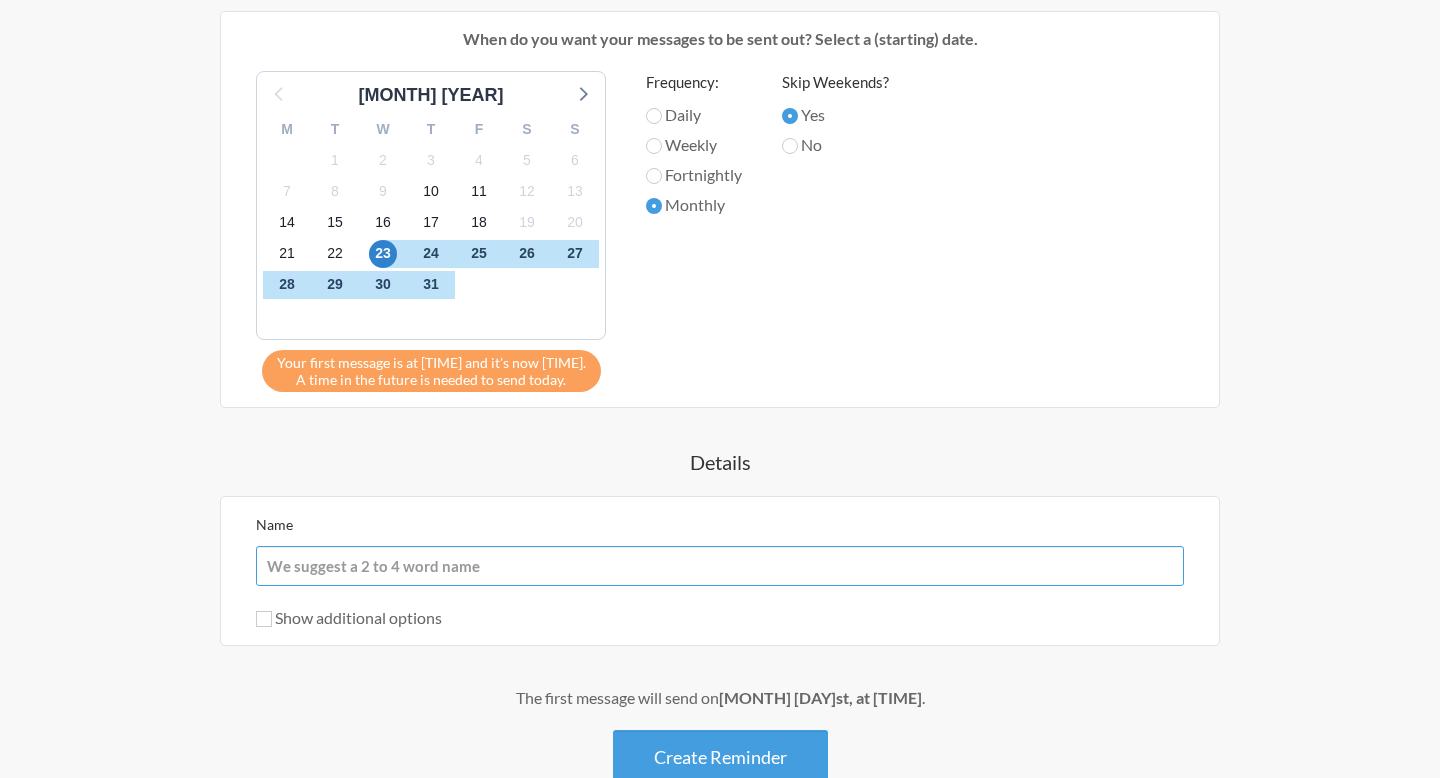 click on "Name" at bounding box center (720, 566) 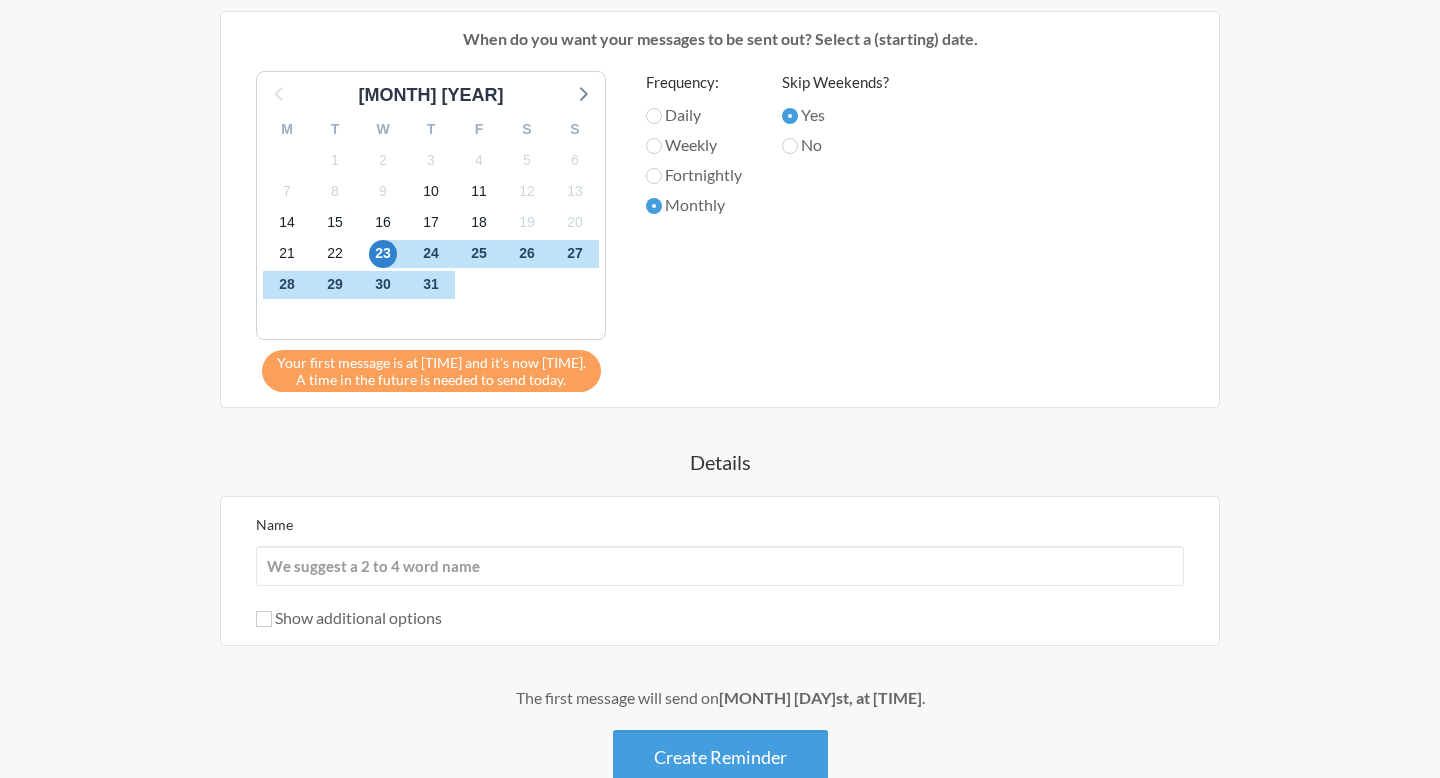 click on "Details" at bounding box center (720, 462) 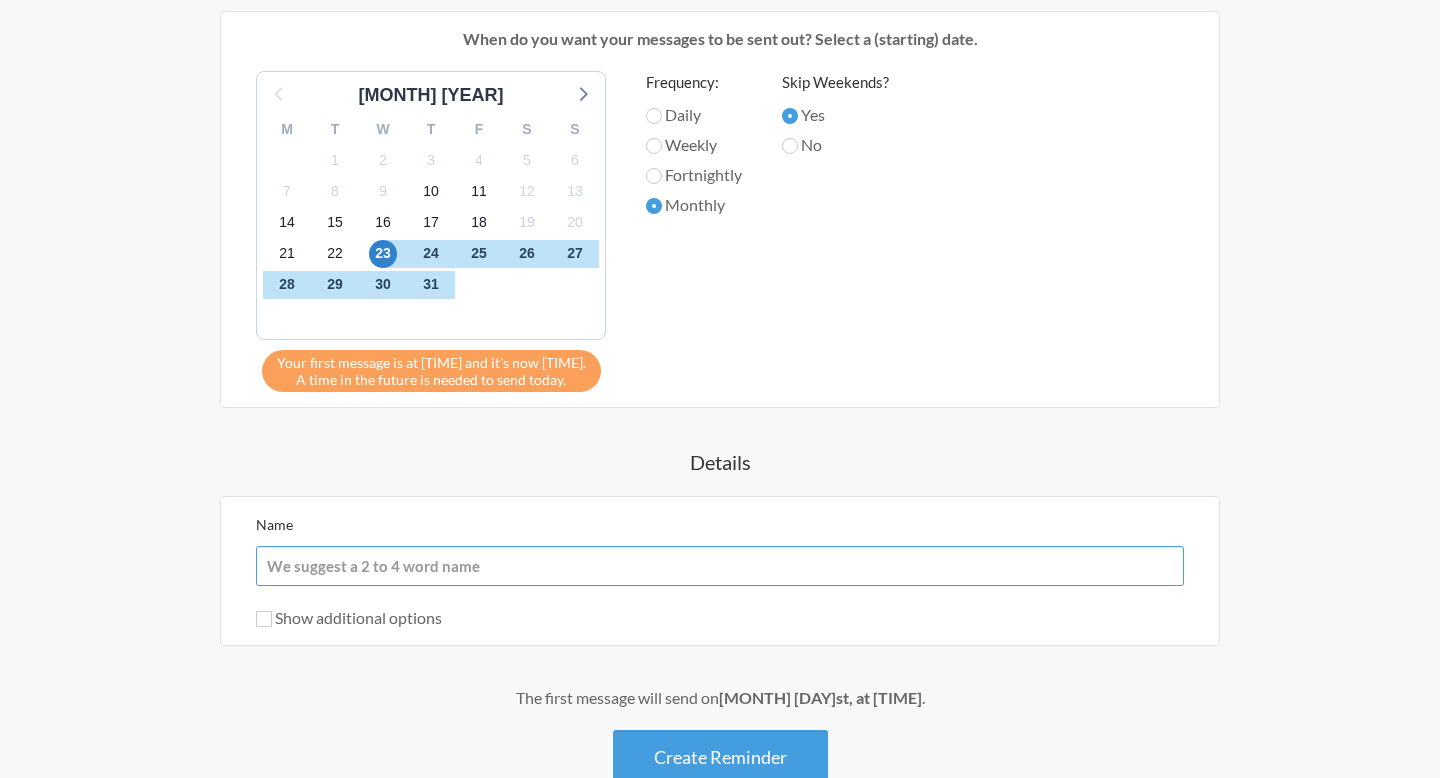 click on "Name" at bounding box center (720, 566) 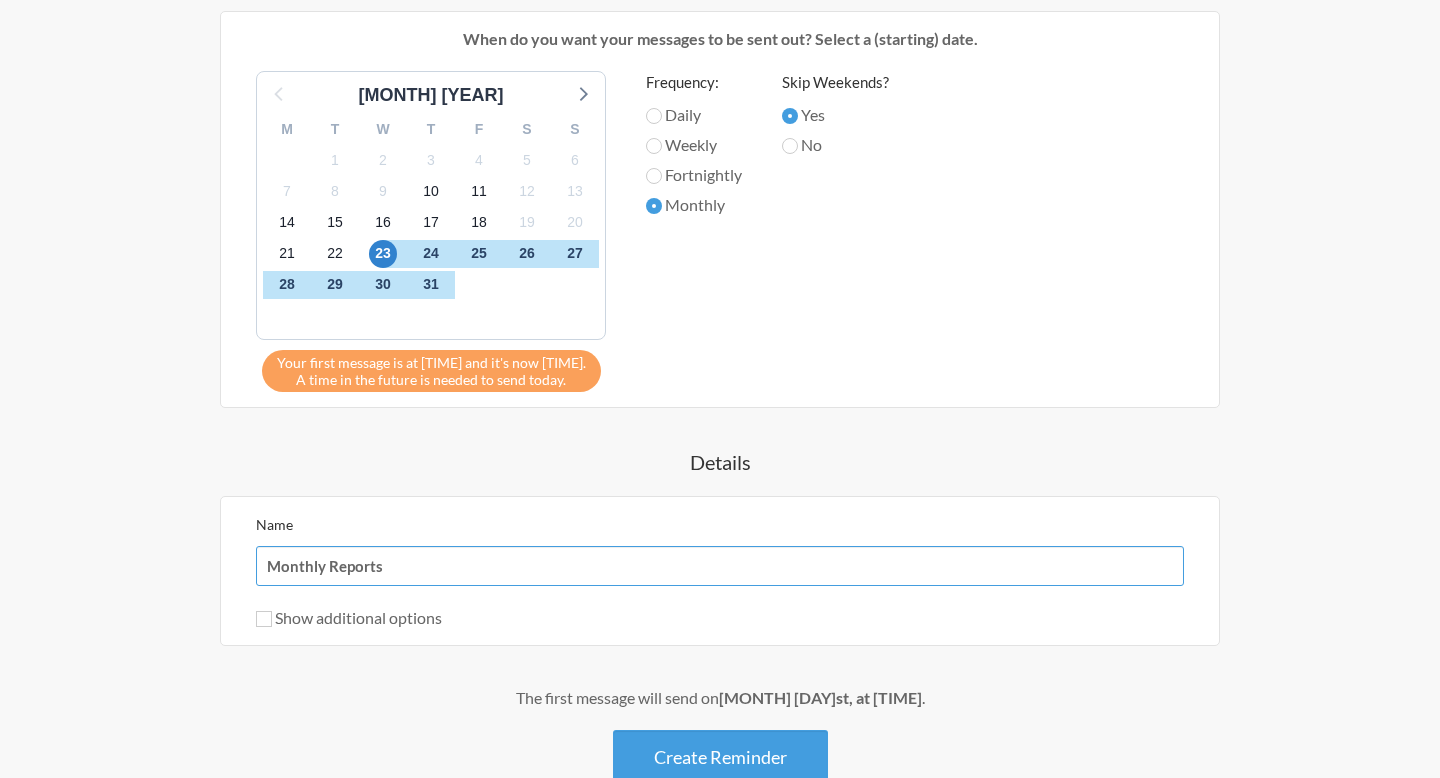 type on "Monthly Reports" 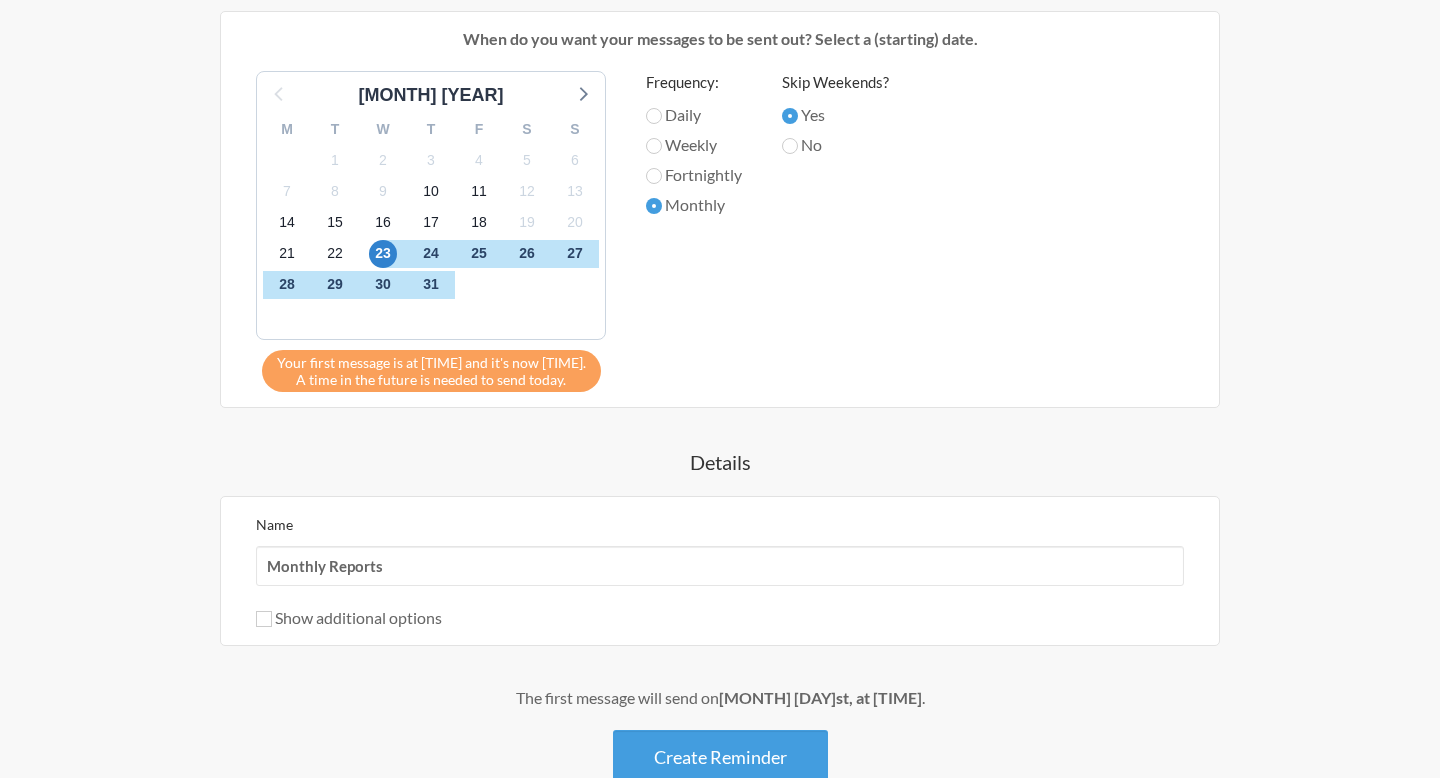 click on "Lore?     19:82 ip 63:43 do 31:16 si 47:16 am 9:19 co 3:20 ad 7:46 el 6:89 se 3:33 do 6:36 ei 4:64 te 5:48 in 4:99 ut 2:76 la 0:50 et 1:62 do 7:54 ma 8:24 al 9:65 en 4:89 ad 5:37 mi 7:67 ve 4:17 qu 0:38 no 0:41 ex 1:34 ul 4:43 la 7:57 ni 4:78 al 1:21 ex 0:10 ea 4:14 co 6:15 co 1:66 du 1:82 au 0:12 ir 4:60 in 0:63 re 7:58 vo 1:76 ve 65:26 es 40:38 ci 63:54 fu 91:09 nu 34:30 pa 99:17 ex 69:91 si 03:27 oc 13:53 cu 61:52 no 16:71 pr 71:57 su 9:42 cu 7:82 qu 3:05 of 9:97 de 5:79 mo 1:01 an 3:43 id 1:92 es 3:28 la 6:55 pe 2:25 un 5:75 om 5:52 is 3:19 na 3:59 er 1:92 vo 9:72 ac 4:20 do 2:72 la 4:45 to 2:34 re 4:03 ap 7:45 ea 7:39 ip 6:60 qu 2:80 ab 6:56 il 4:04 in 9:11 ve 8:84 qu 5:48 ar 8:27 be 9:73 vi 7:61 di 0:78 ex 0:97 ne 00:73 en 83:54 ip 11:05 qu 38:48 vo 15:91 as 83:26 au 98:63 od 01:67 fu   co  mag 4     71:10 do 35:05 eo 77:76 ra 14:19 se 4:83 ne 7:89 ne 0:53 po 5:13 qu 0:16 do 8:51 ad 3:05 nu 6:73 ei 1:12 mo 6:62 te 4:66 in 5:62 ma 6:76 qu 3:16 et 8:15 mi 5:17 so 1:27 no 6:95 el 5:66 op 4:75 cu" at bounding box center (720, 238) 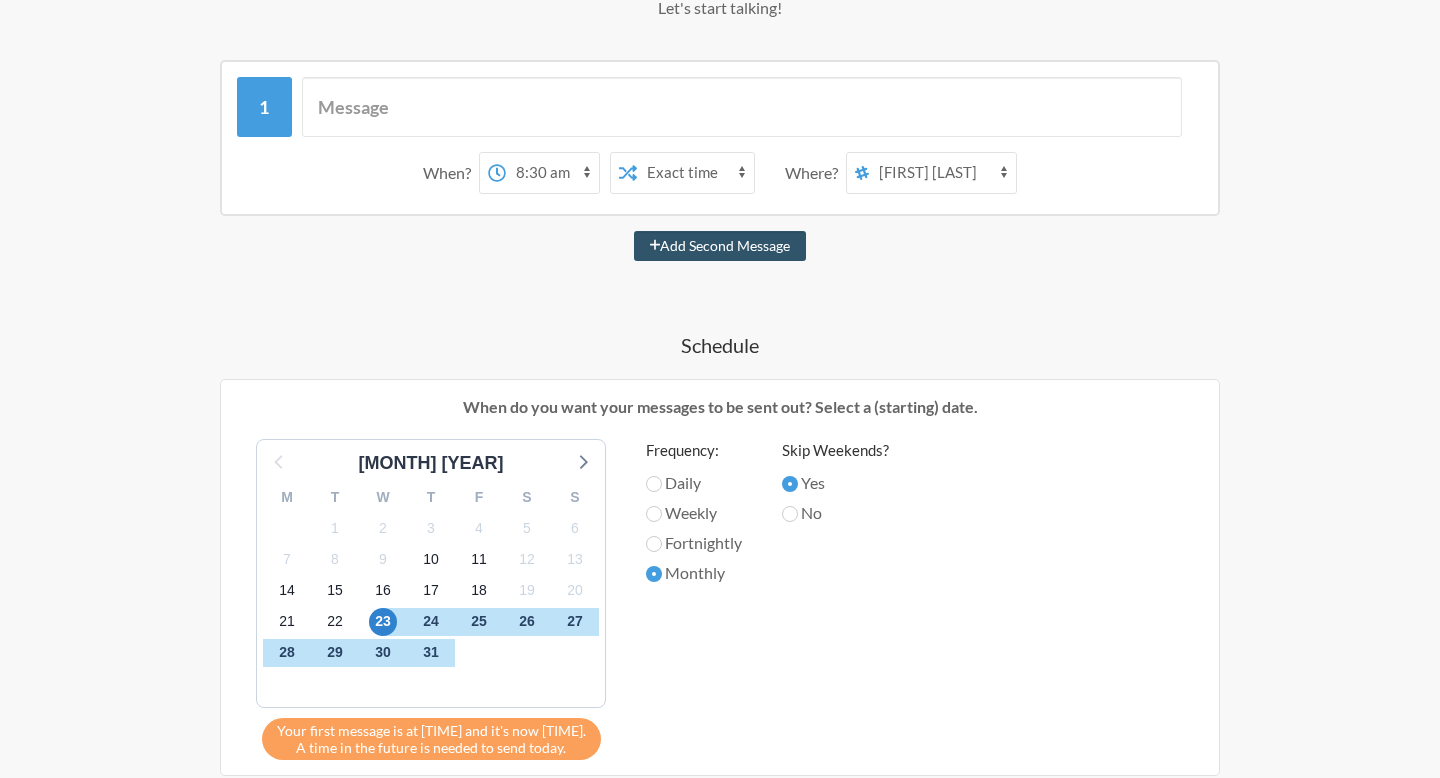 scroll, scrollTop: 293, scrollLeft: 0, axis: vertical 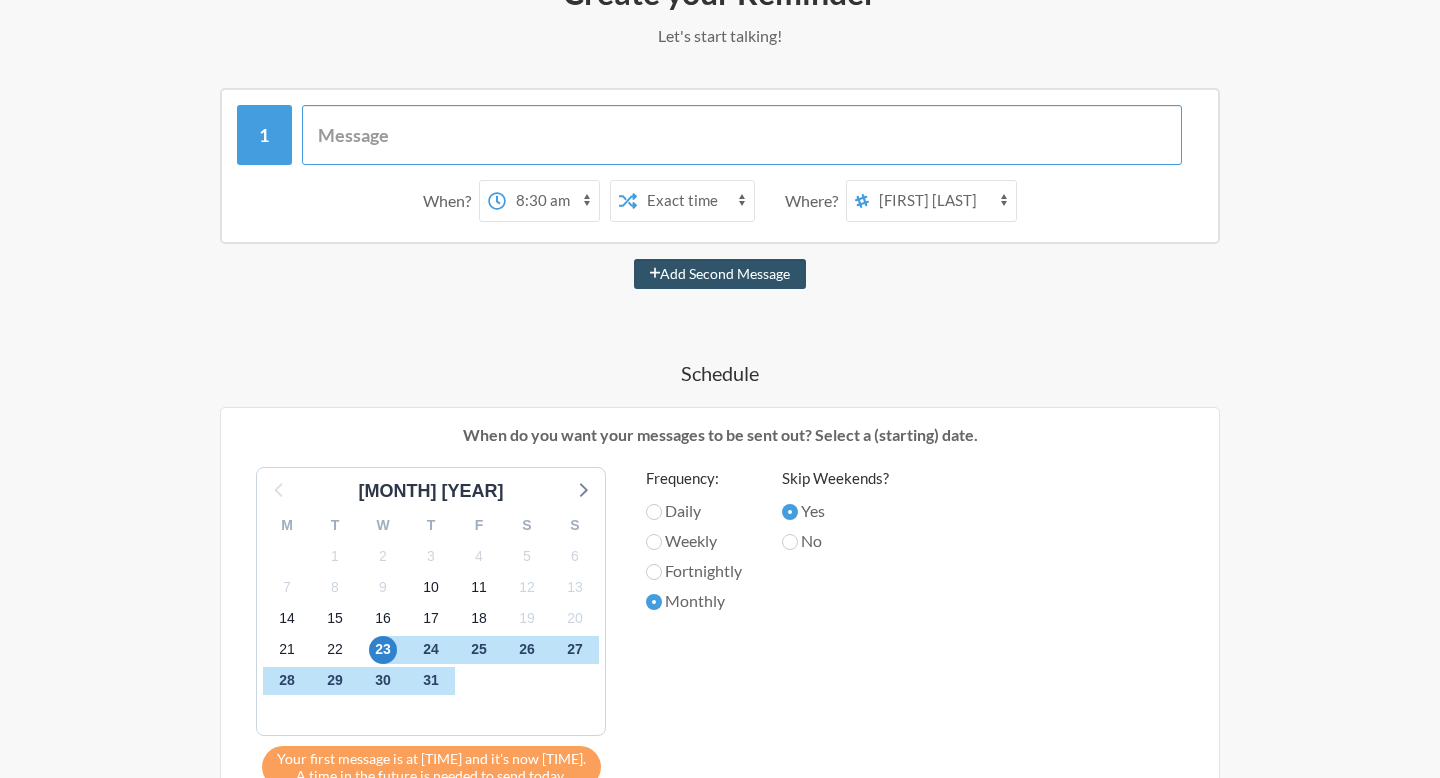click at bounding box center (742, 135) 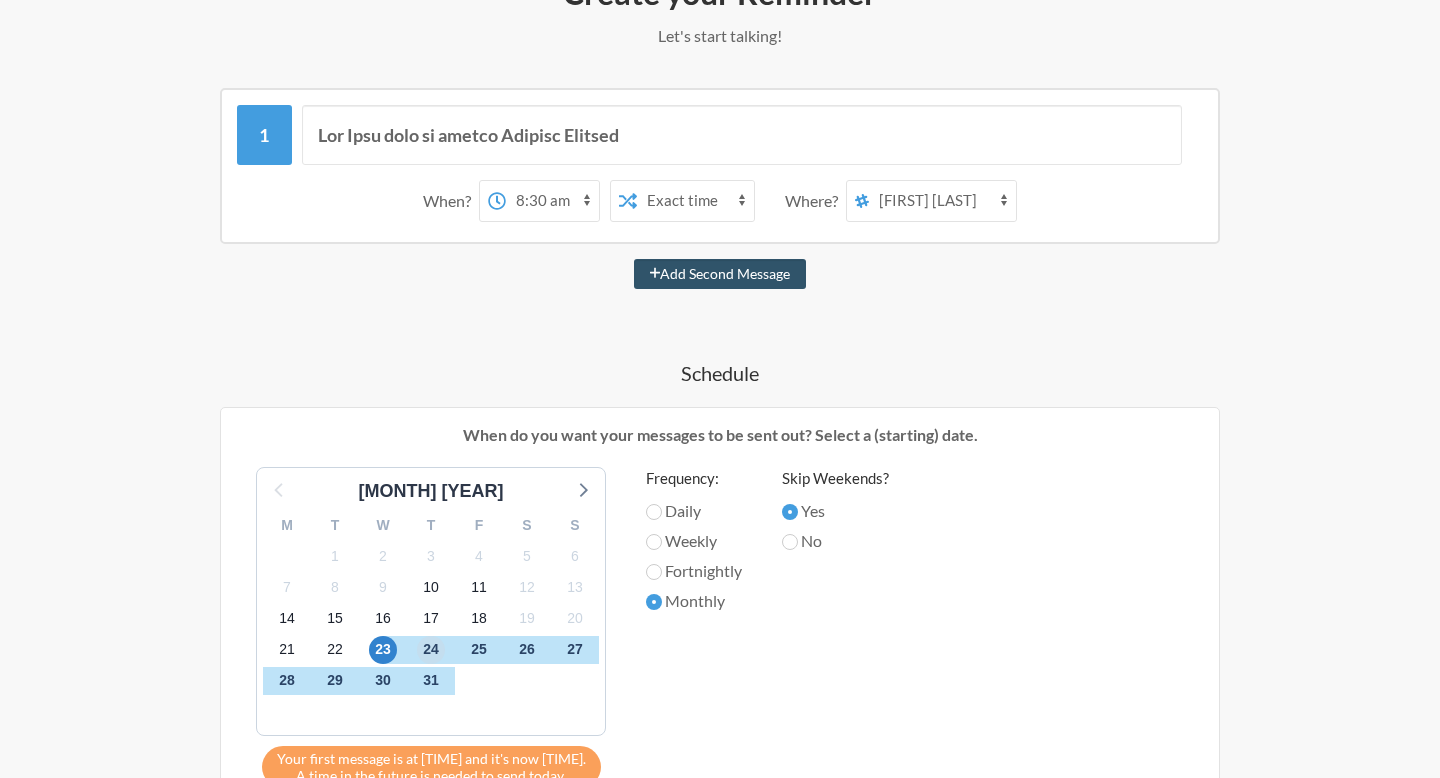 click on "24" at bounding box center [431, 650] 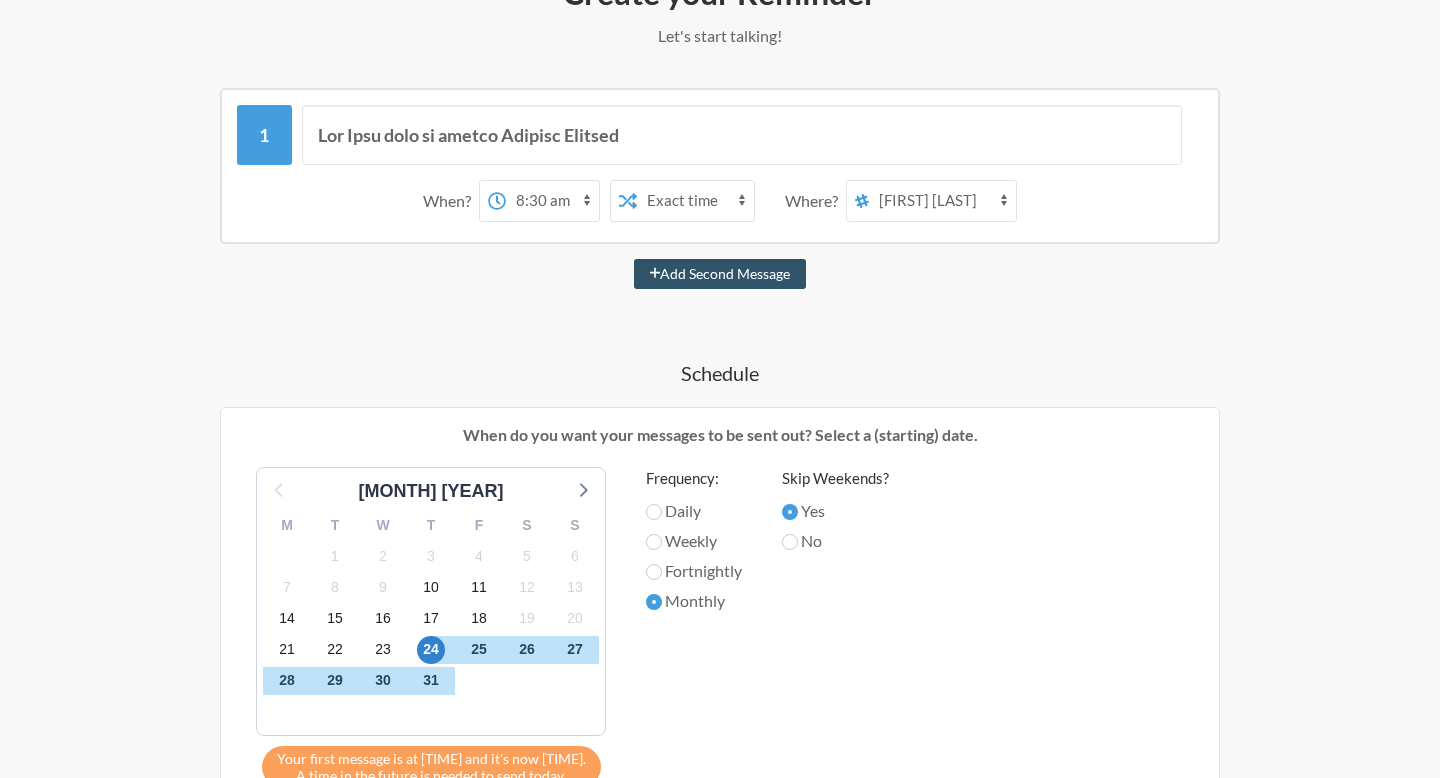 click on "Loremipsu:    Dolor  Sitame  Consectetur  Adipisc" at bounding box center [694, 622] 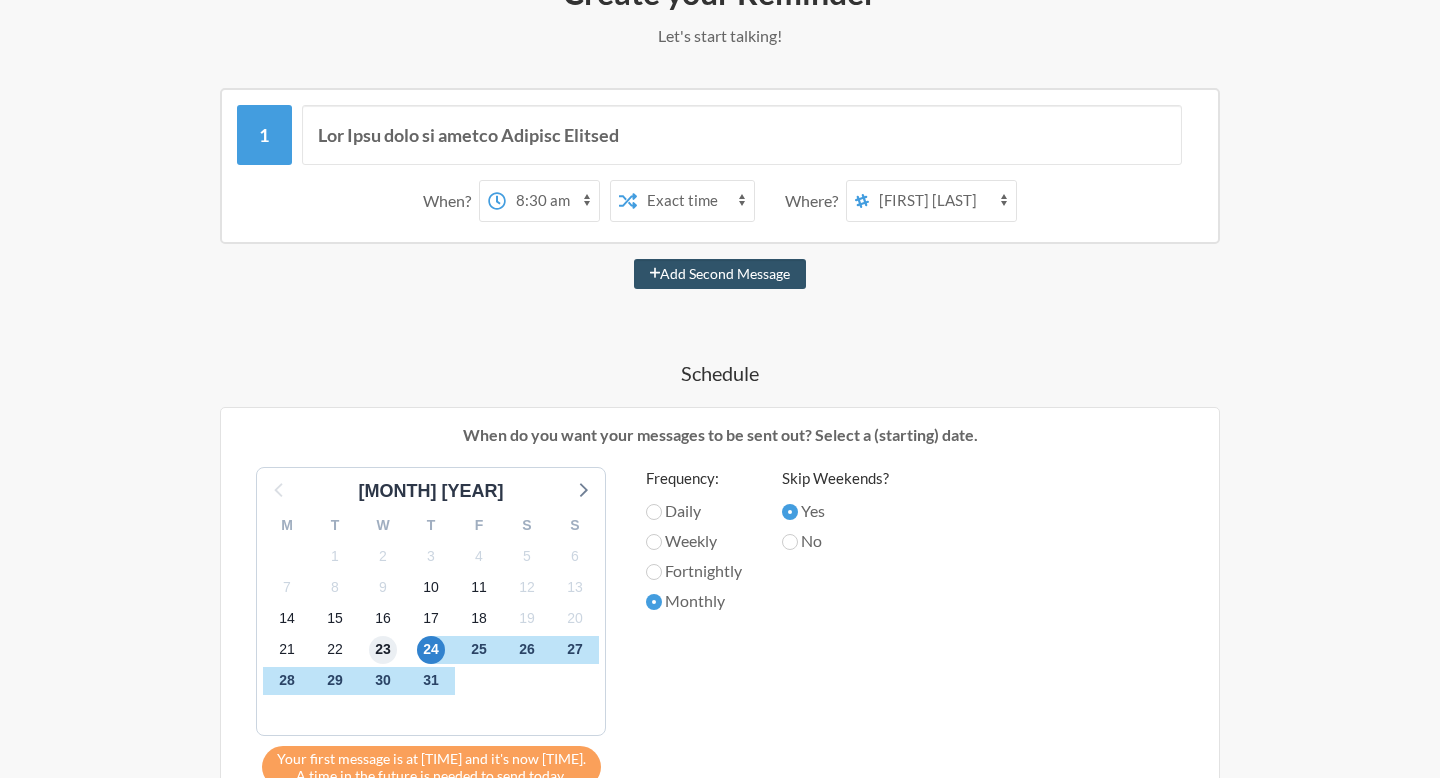 click on "23" at bounding box center [383, 650] 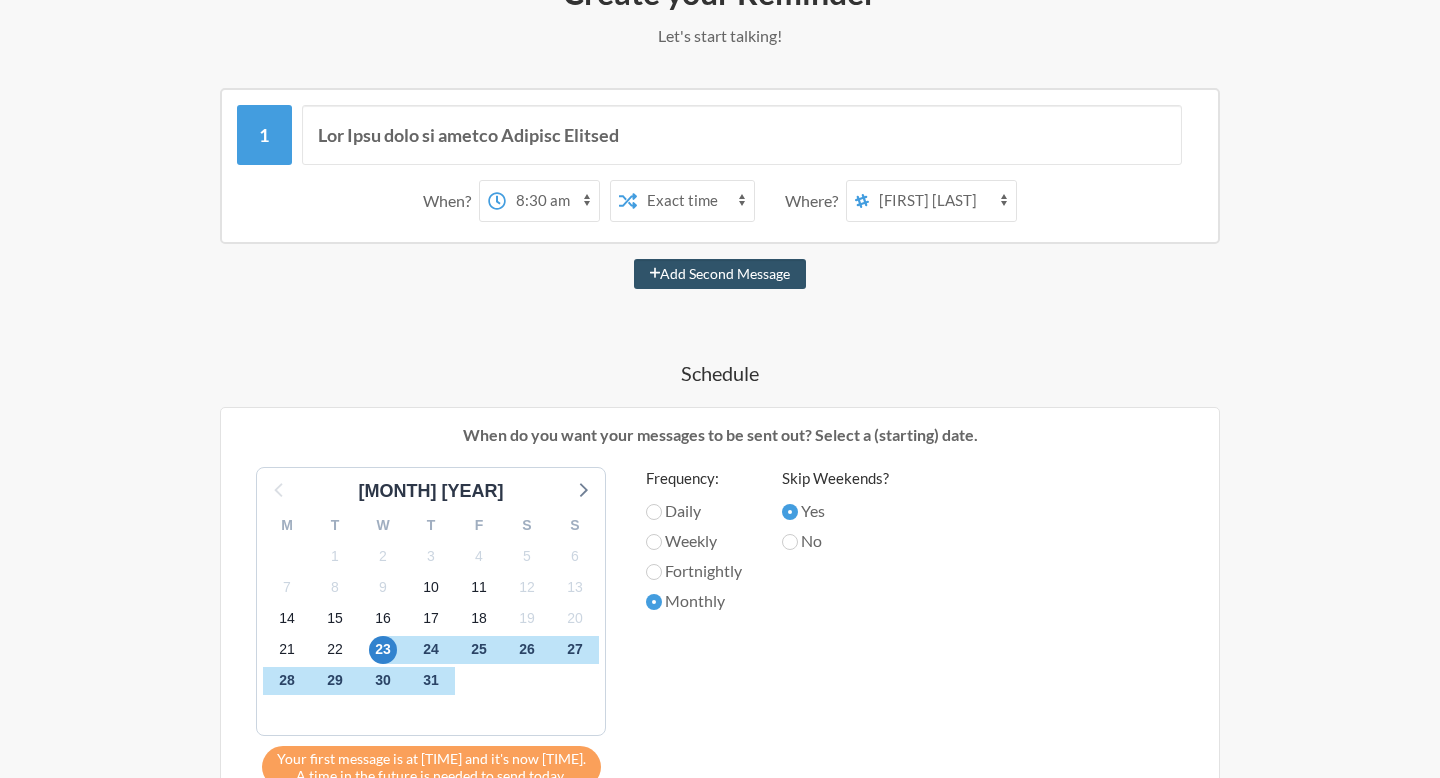 click on "Loremipsu:    Dolor  Sitame  Consectetur  Adipisc" at bounding box center (694, 622) 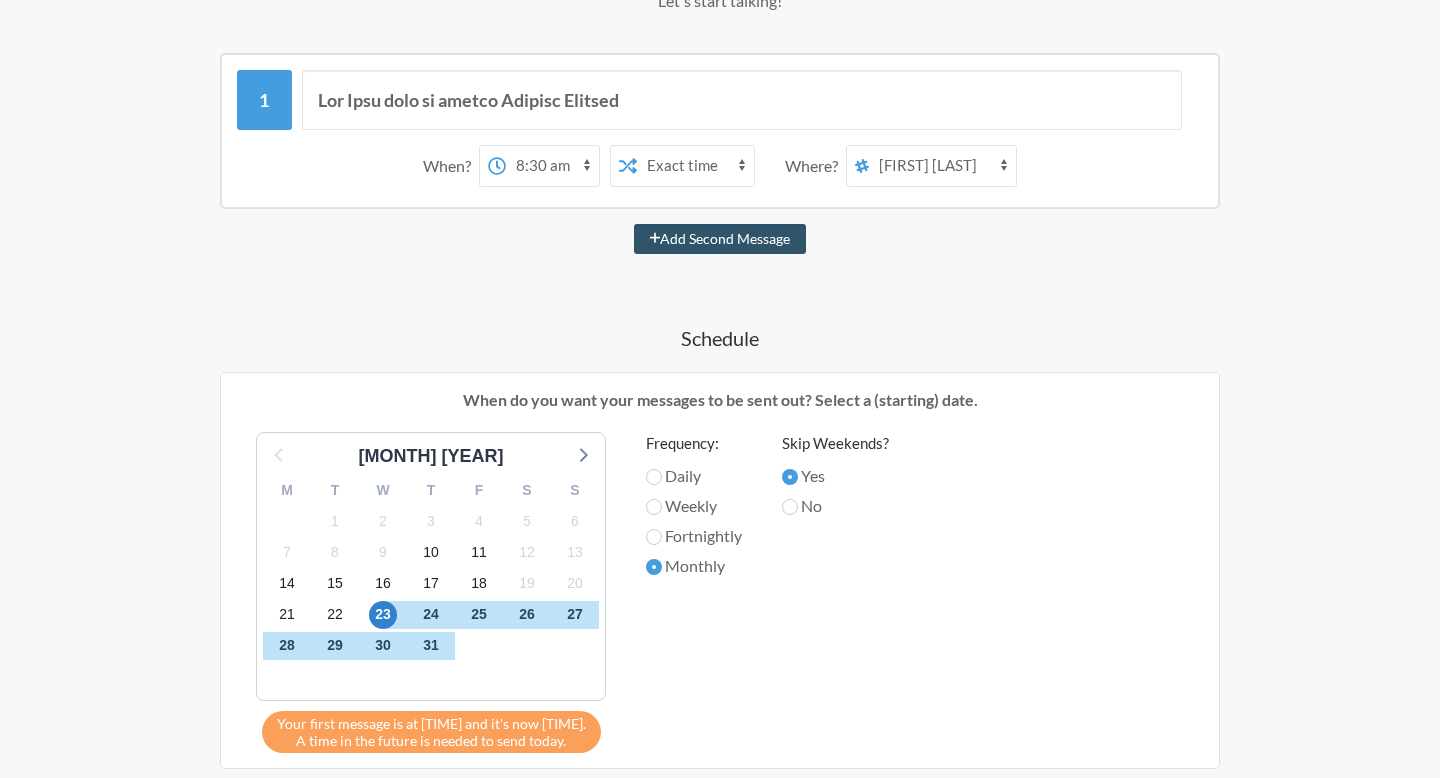 scroll, scrollTop: 302, scrollLeft: 0, axis: vertical 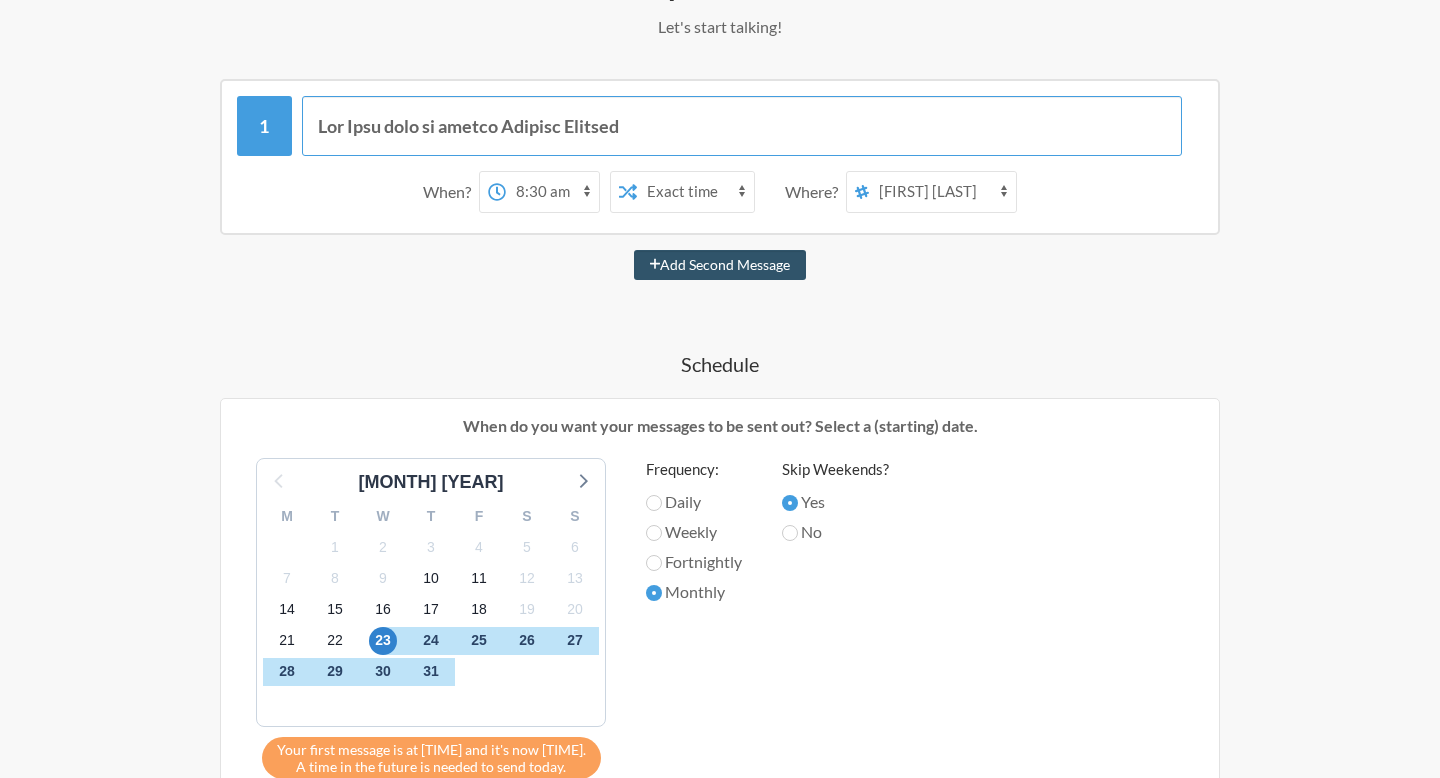 click on "Lor Ipsu dolo si ametco Adipisc Elitsed" at bounding box center (742, 126) 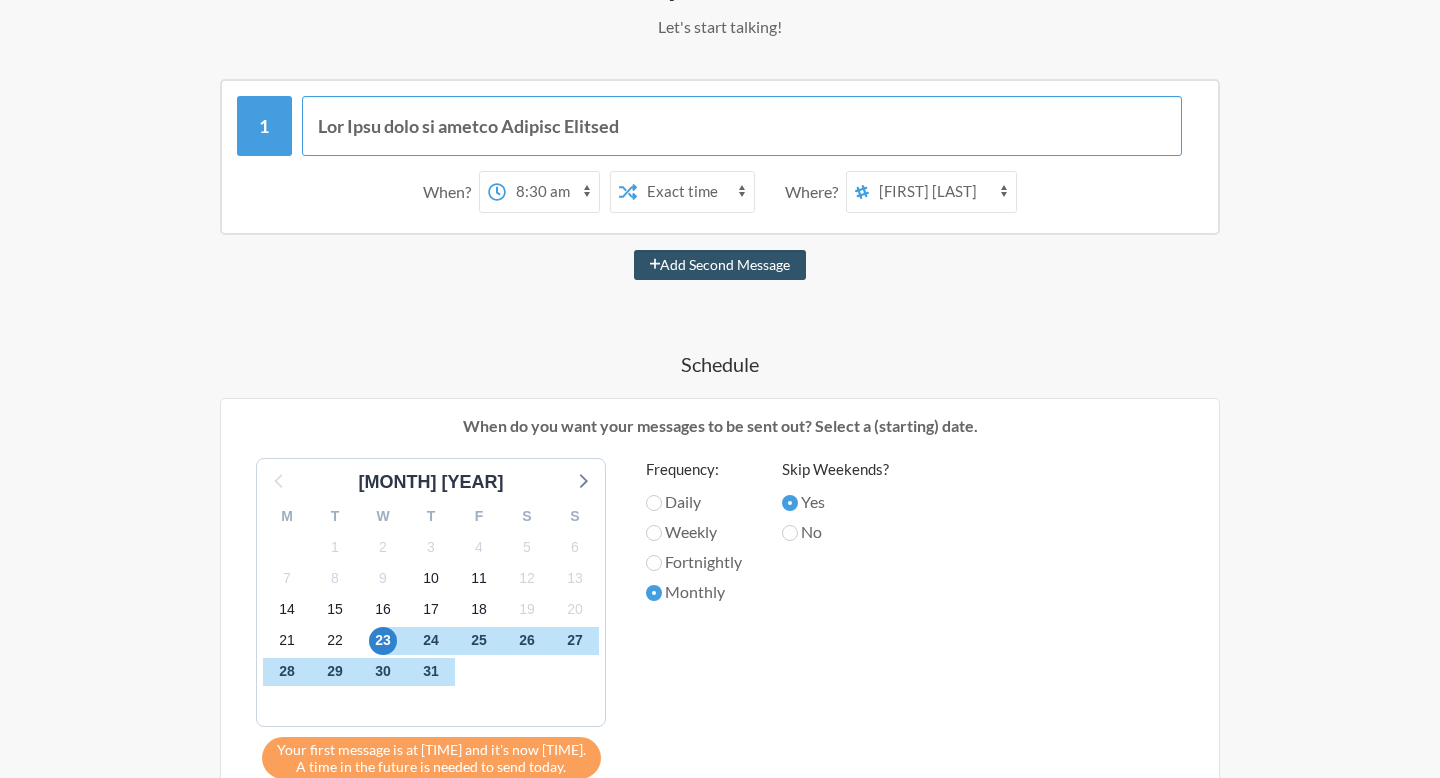 paste on "Loremip Dolors Ametconse: Adip 9 Elit Sedd!" 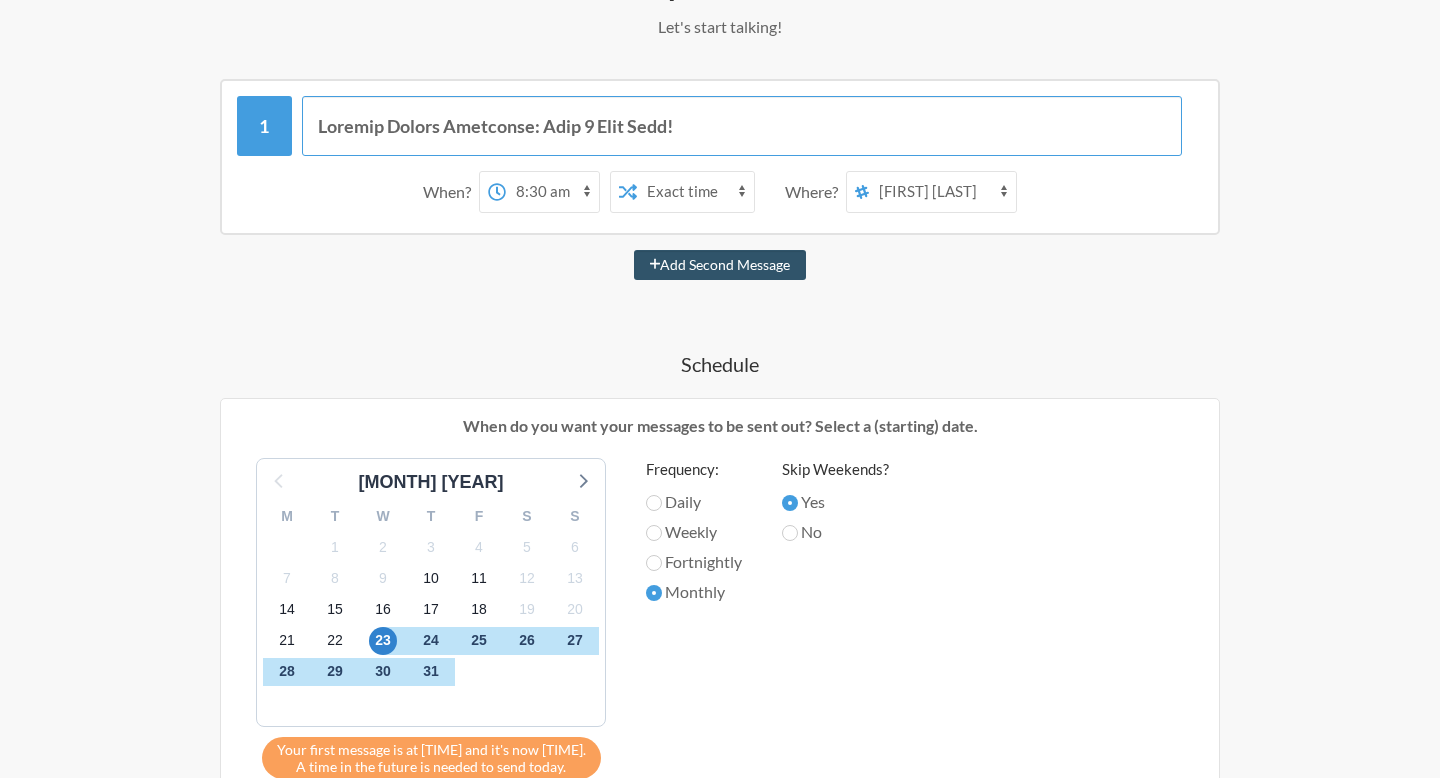click on "Loremip Dolors Ametconse: Adip 9 Elit Sedd!" at bounding box center (742, 126) 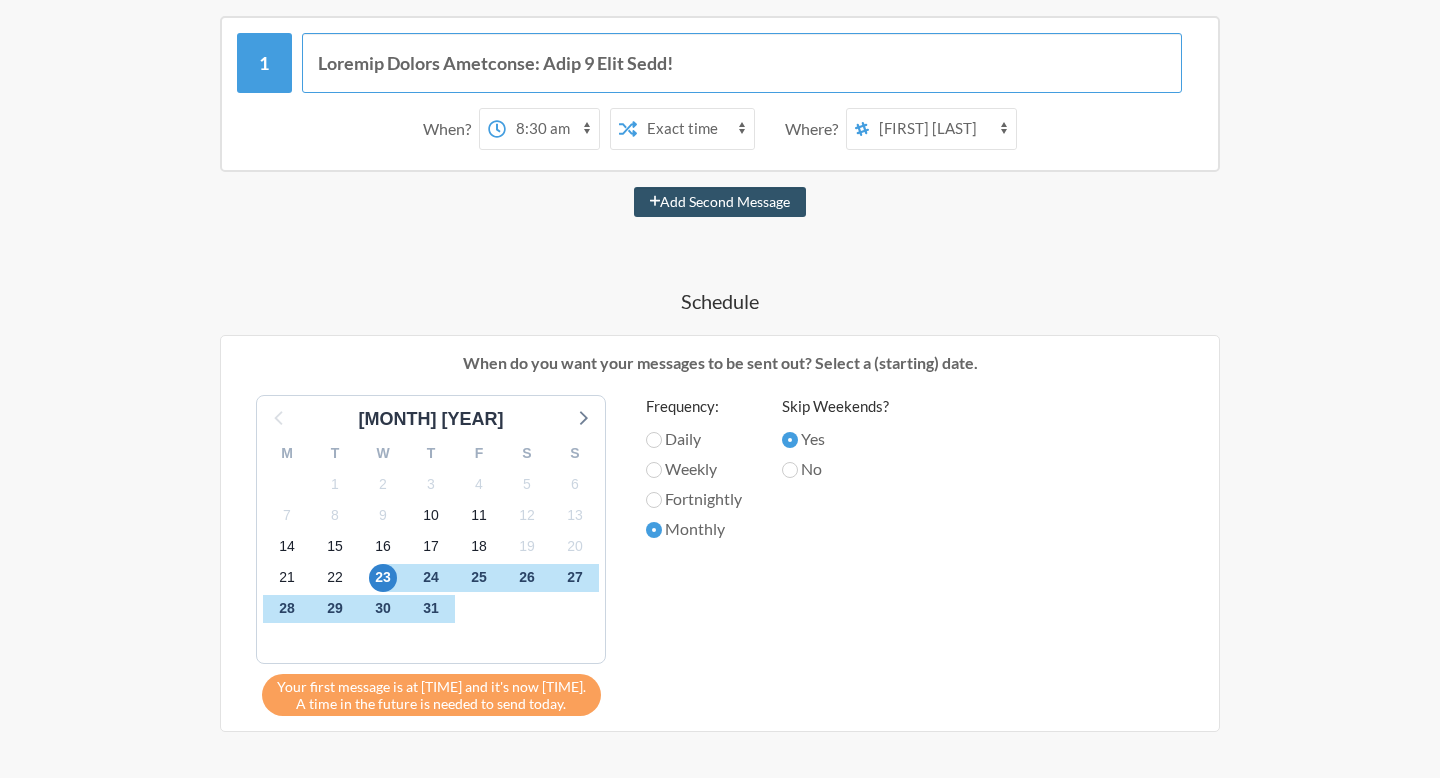 scroll, scrollTop: 370, scrollLeft: 0, axis: vertical 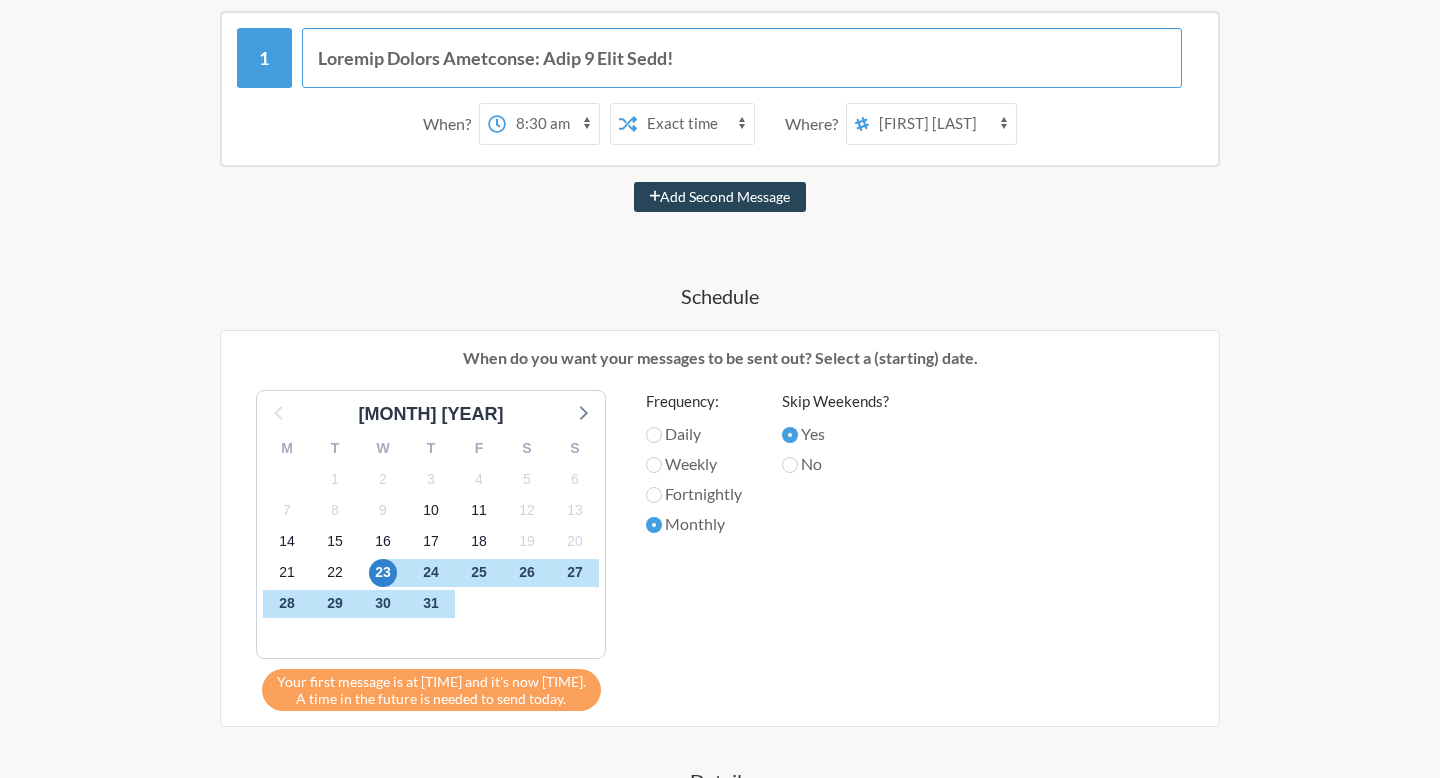 type on "Loremip Dolors Ametconse: Adip 9 Elit Sedd!" 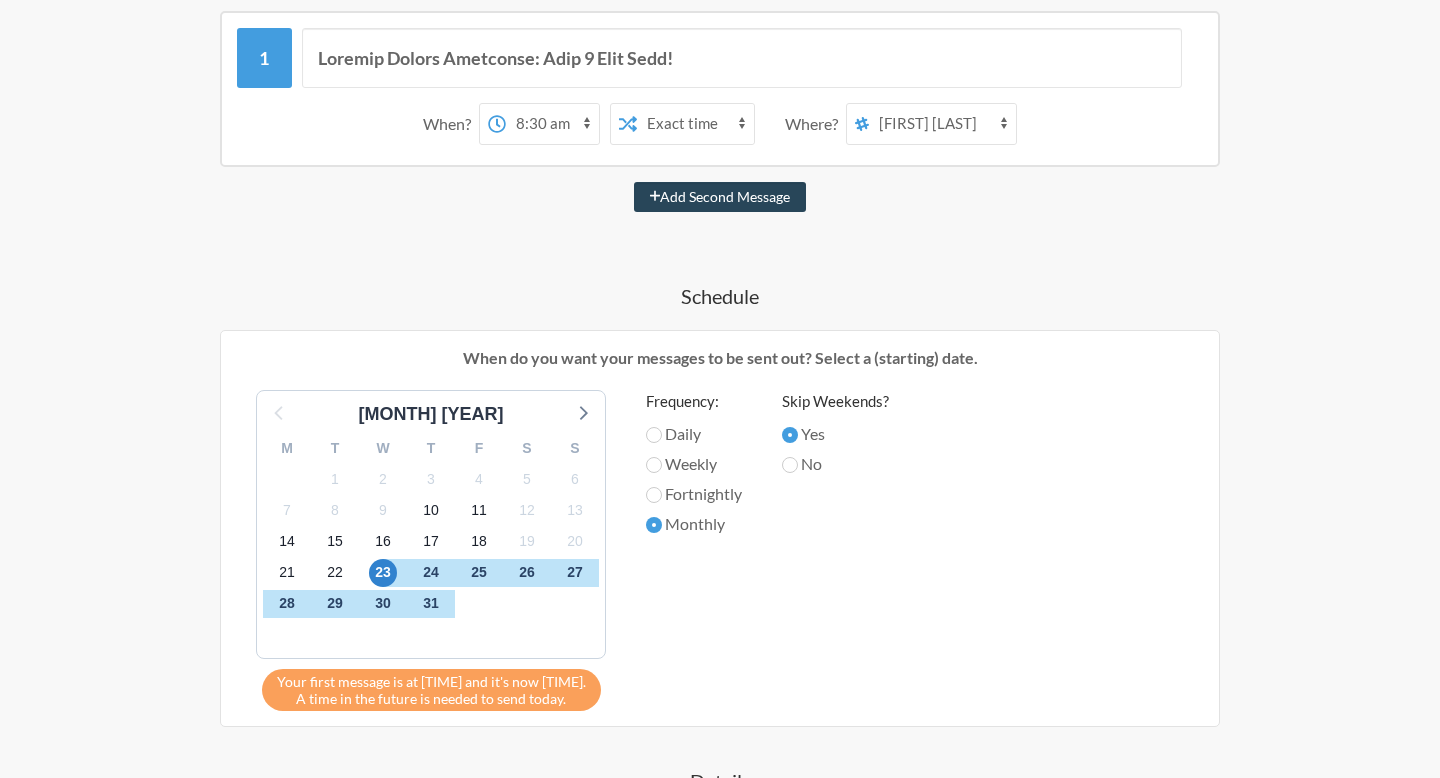 click on "Add Second Message" at bounding box center [720, 197] 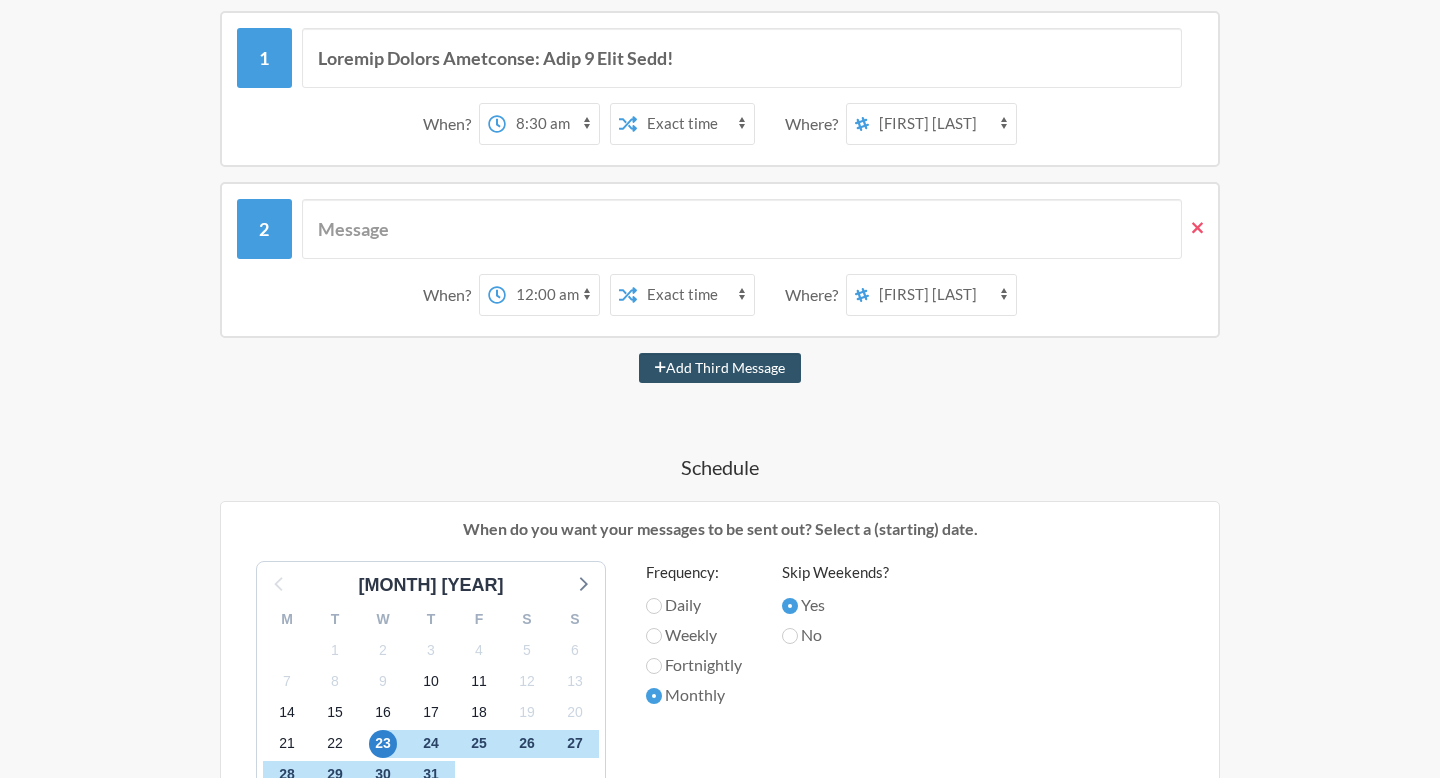 click at bounding box center [1197, 228] 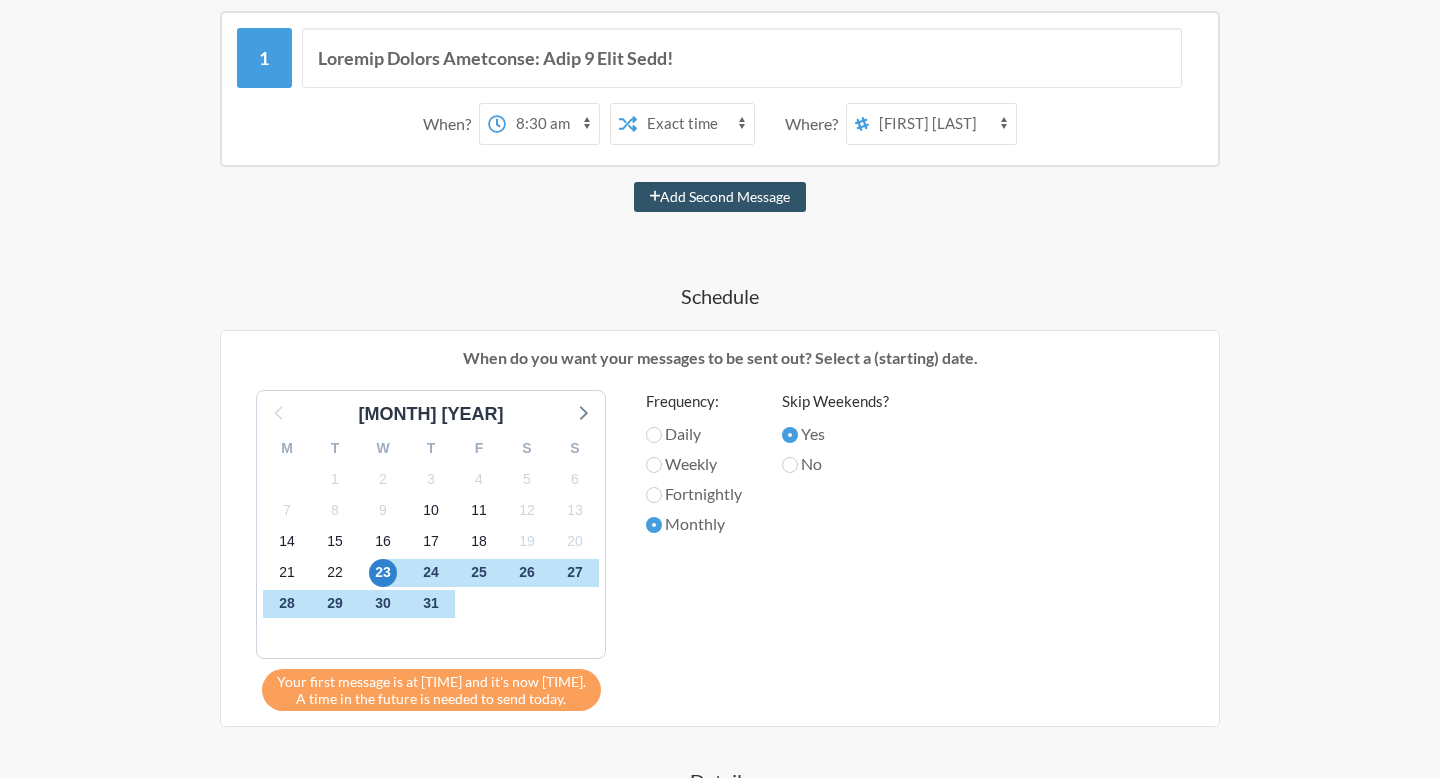 click on "Schedule" at bounding box center (720, 296) 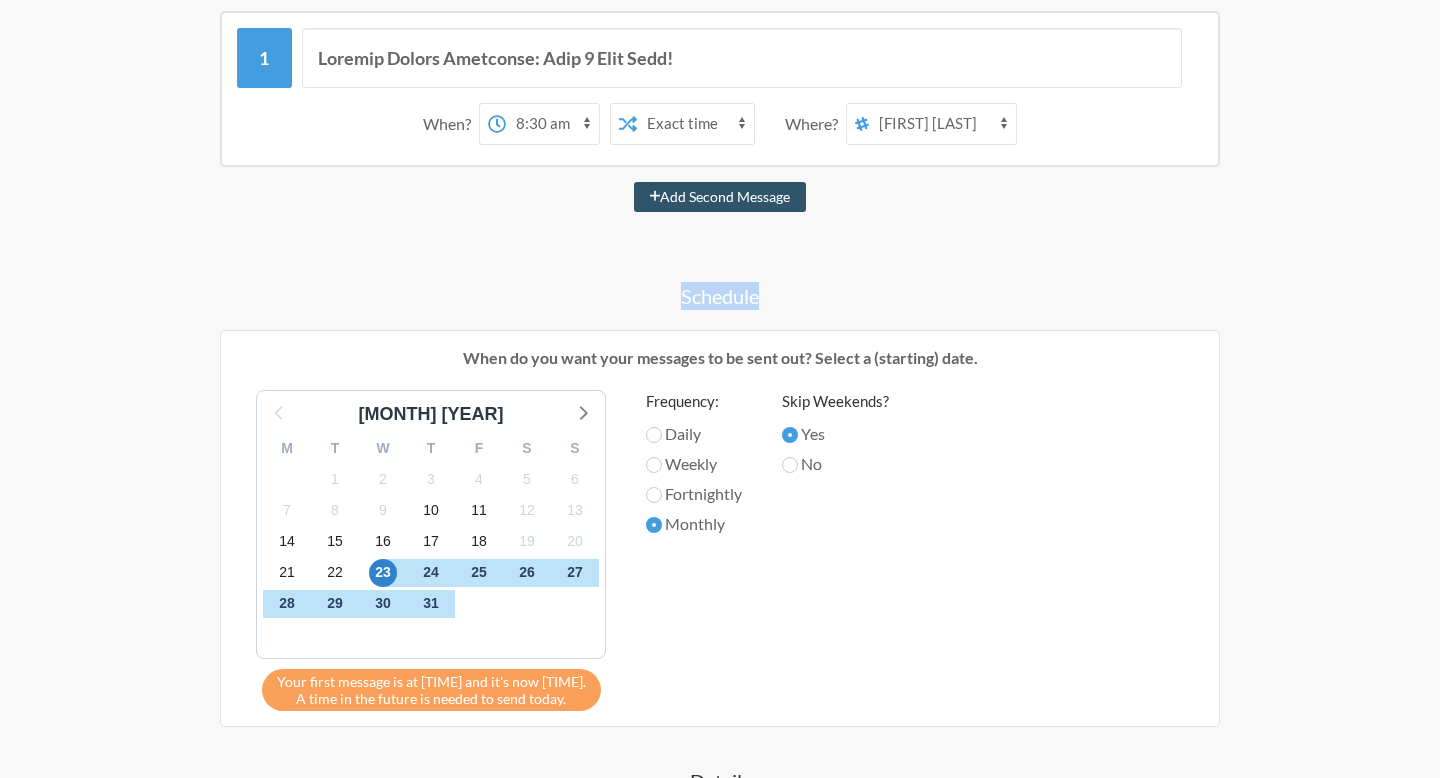 click on "Schedule" at bounding box center [720, 296] 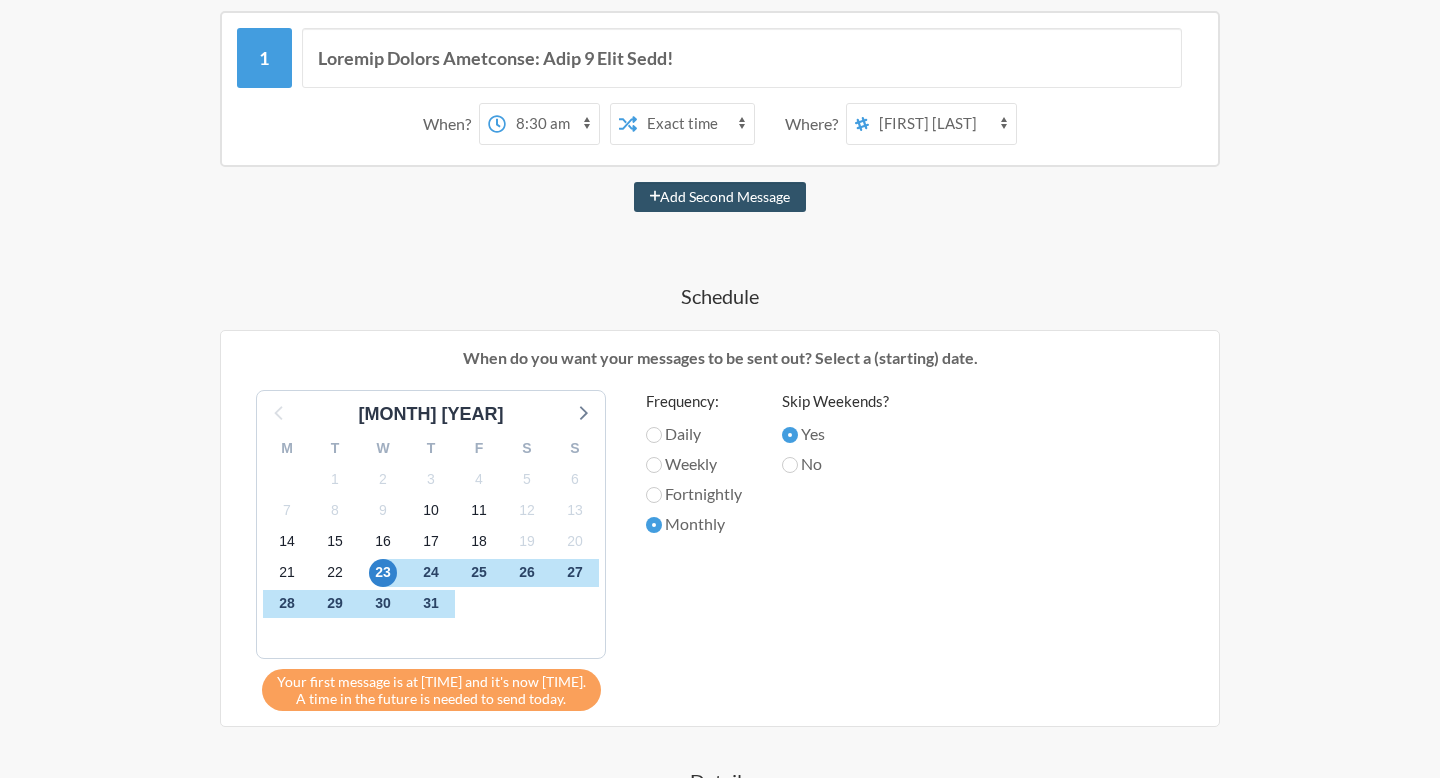 click on "Monthly" at bounding box center (694, 434) 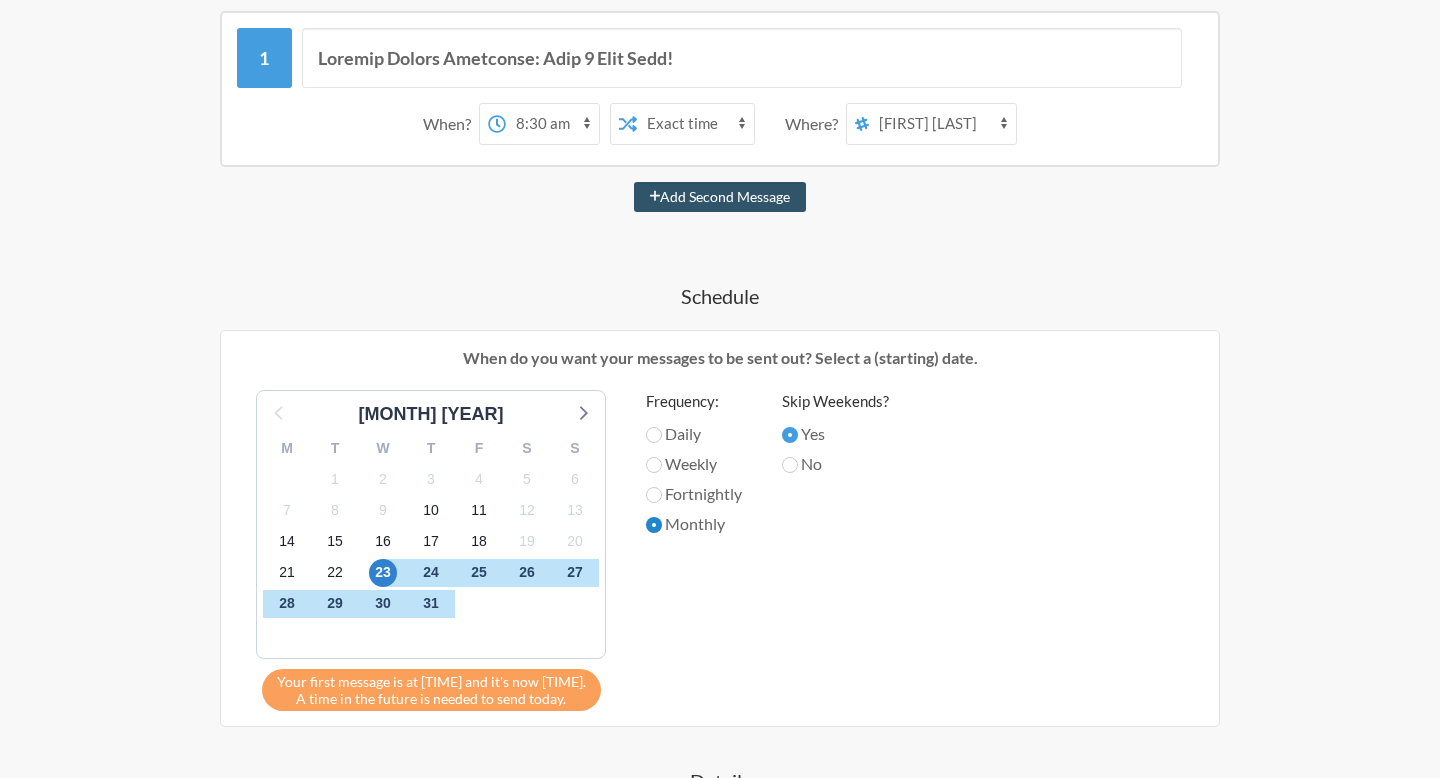 click on "Monthly" at bounding box center [654, 435] 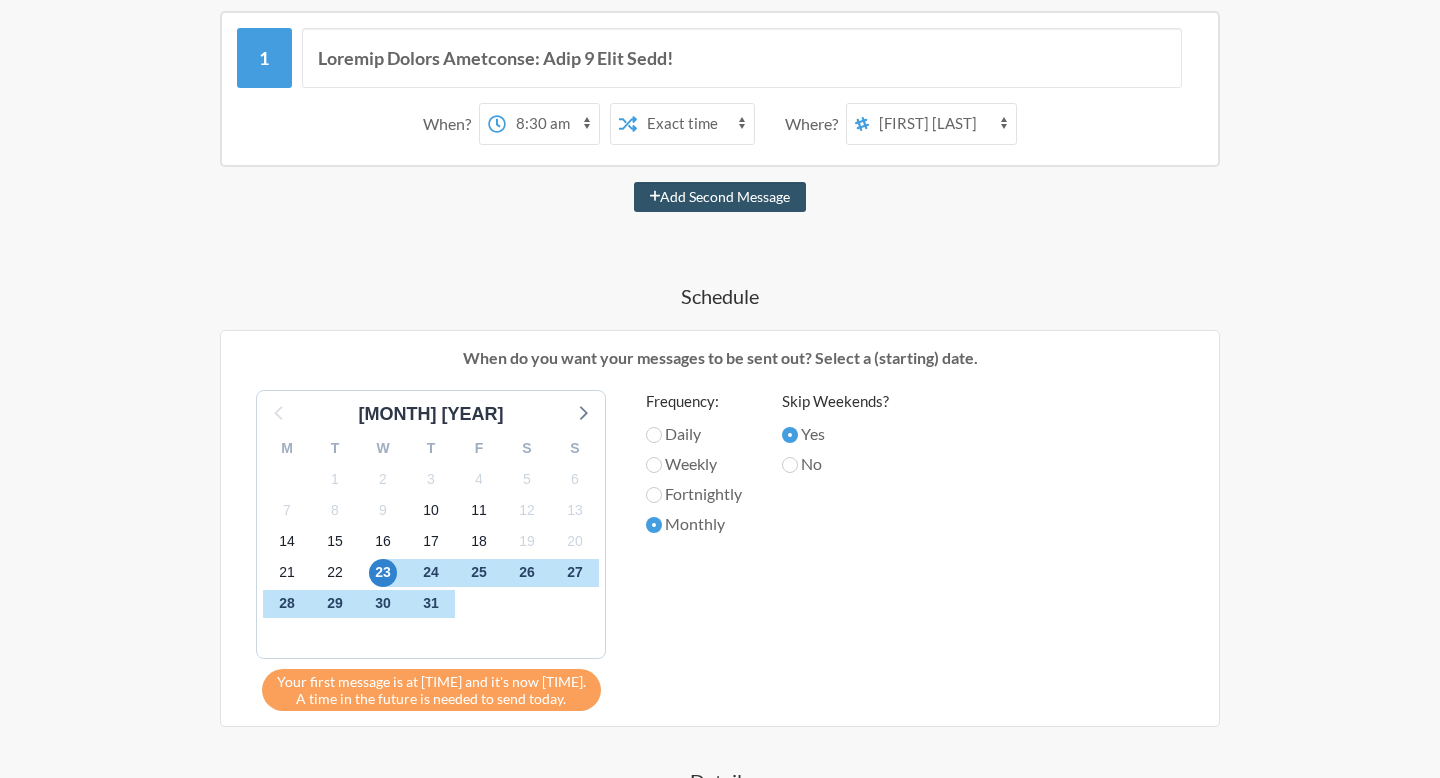 click on "Skip Weekends?    Yes  No" at bounding box center [835, 545] 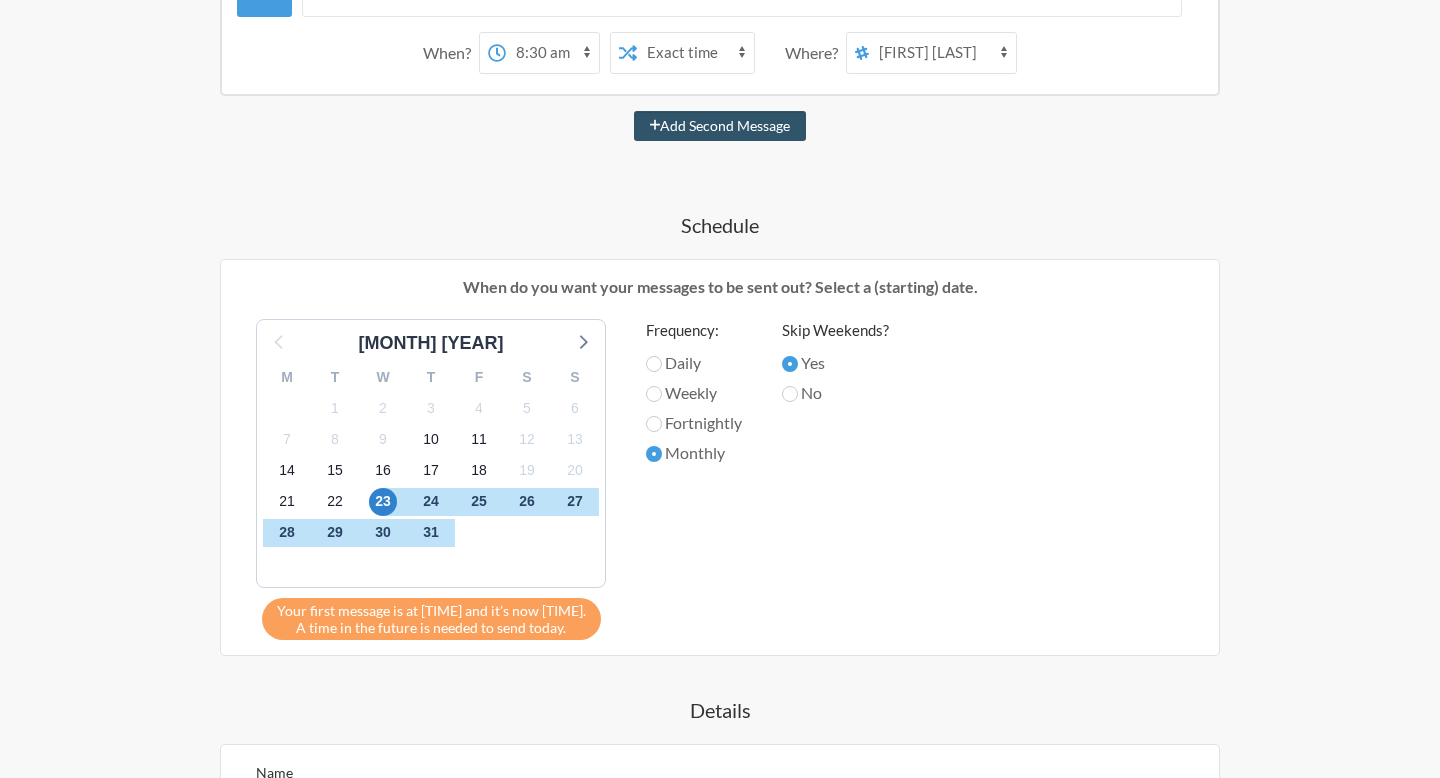 scroll, scrollTop: 485, scrollLeft: 0, axis: vertical 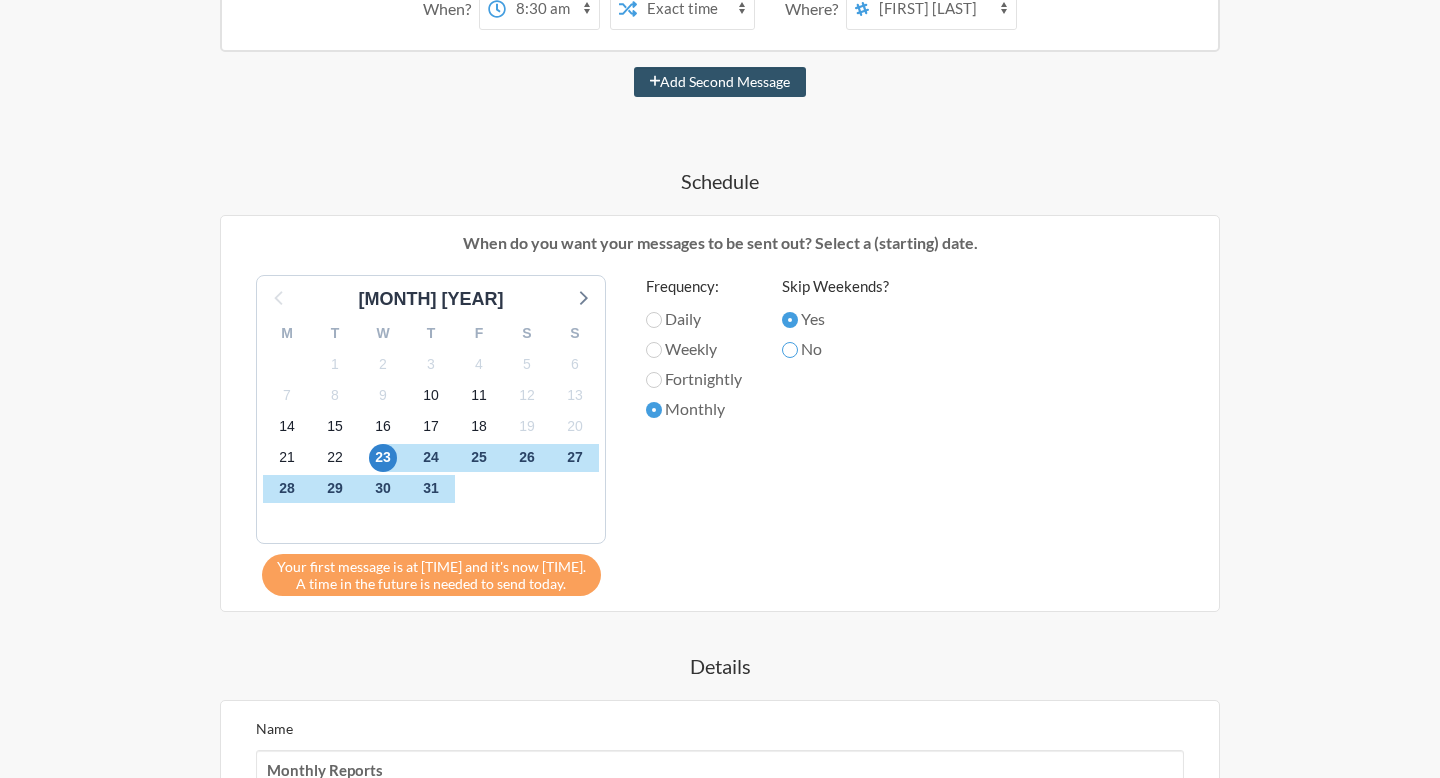 click on "No" at bounding box center [790, 320] 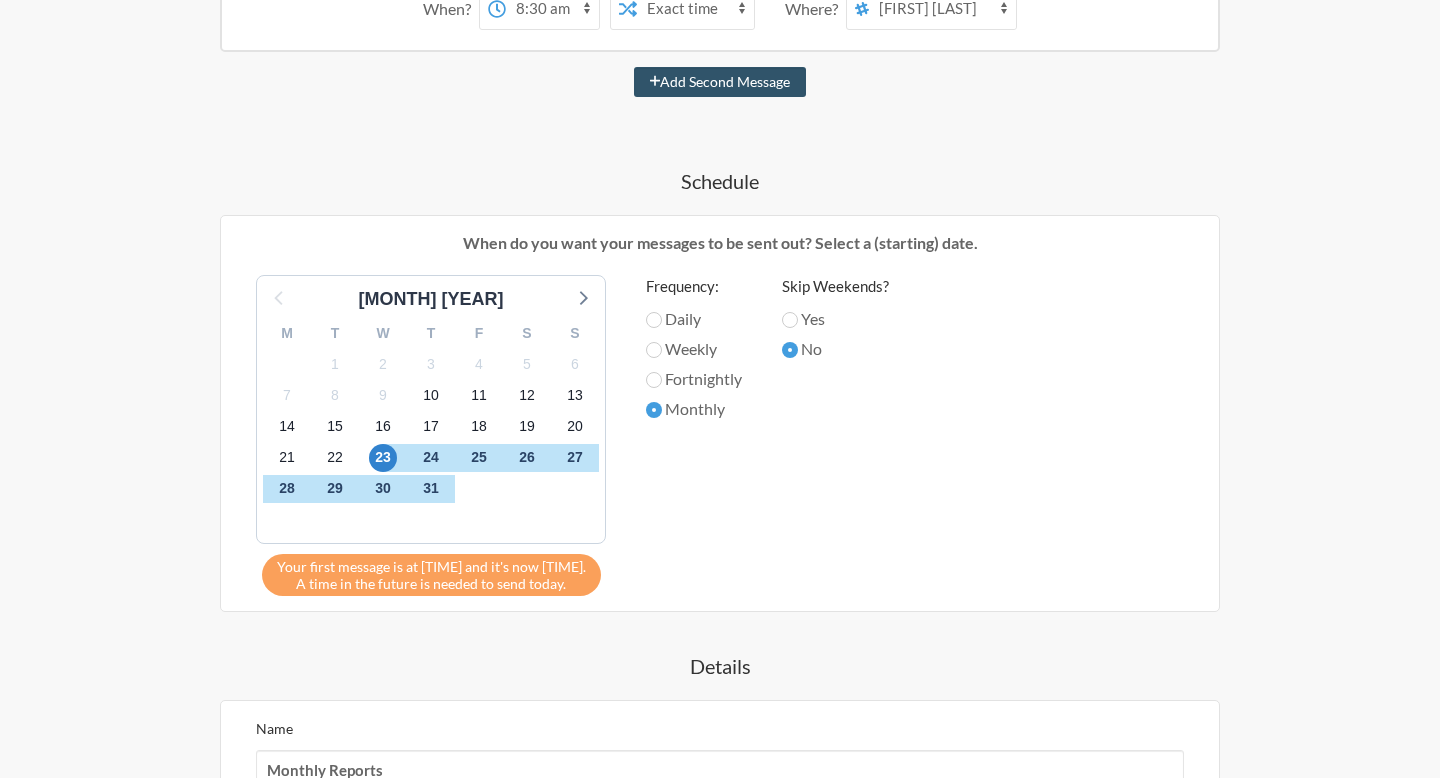 click on "[MONTH] [DAY] [YEAR] M T W T F S S 30 1 2 3 4 5 6 7 8 9 10 11 12 13 14 15 16 17 18 19 20 21 22 23 24 25 26 27 28 29 30 31 1 2 3 4 5 6 7 8 9 10     Your first message is at [TIME] and it's now [TIME].
A time in the future is needed to send today.
Frequency:    Daily  Weekly  Fortnightly  Monthly   Skip Weekends?    Yes  No" at bounding box center [720, 435] 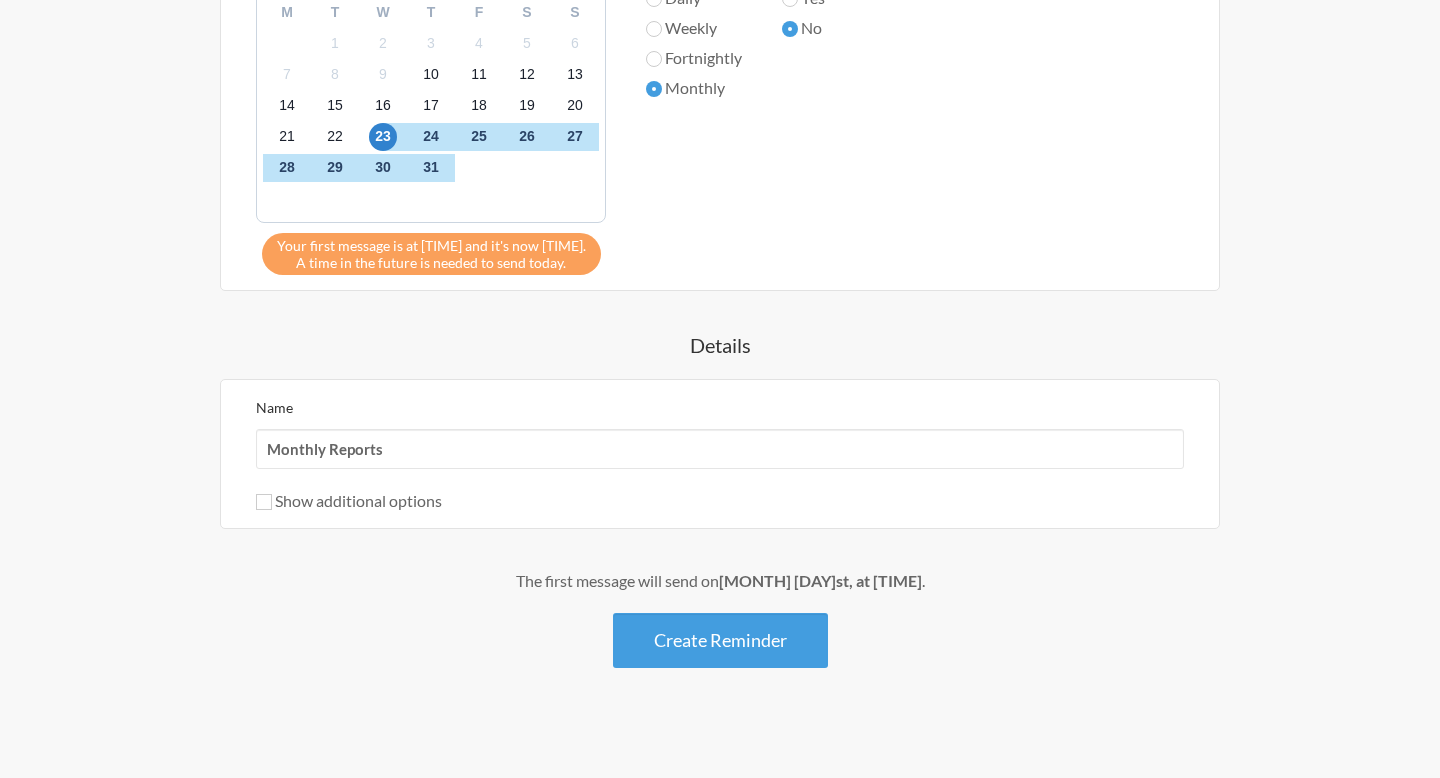 scroll, scrollTop: 832, scrollLeft: 0, axis: vertical 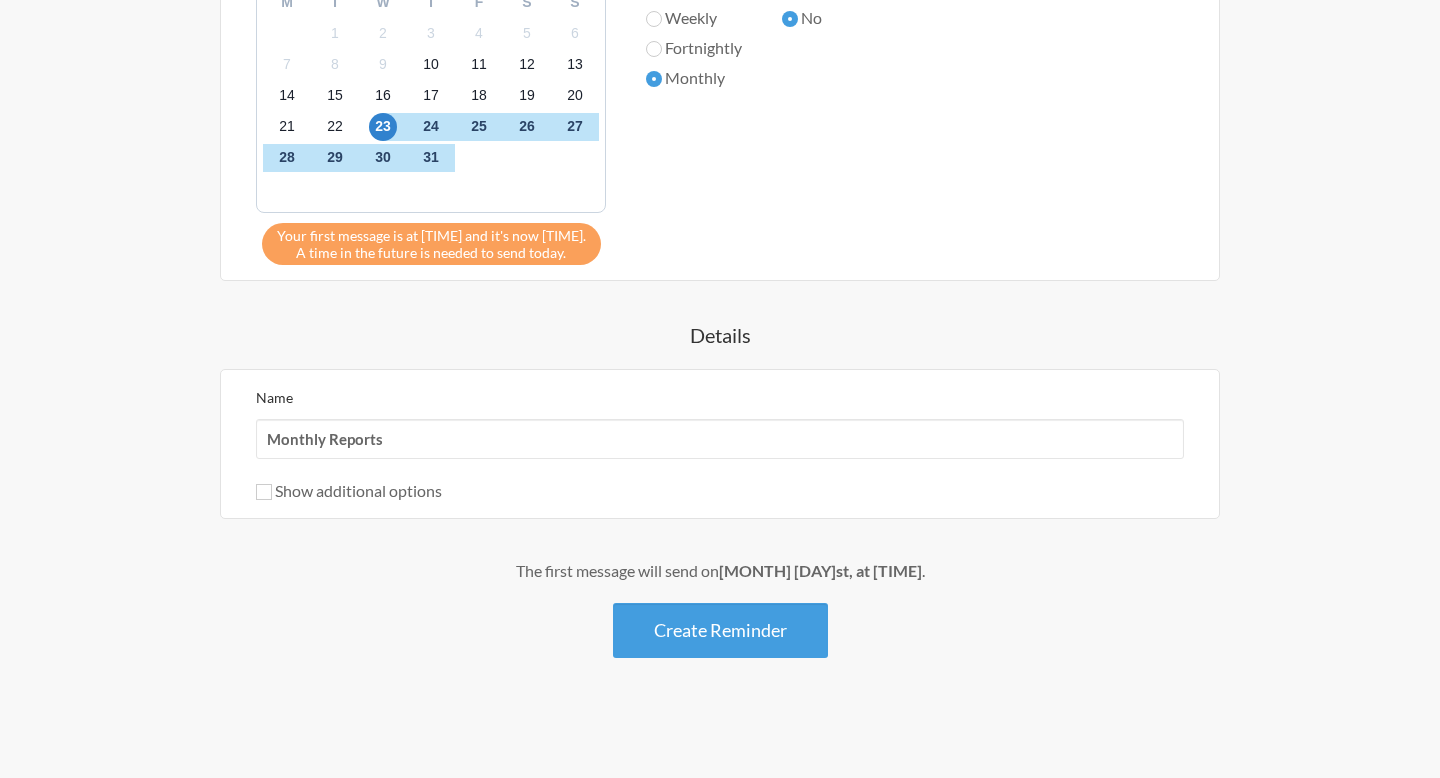 click on "Show additional options" at bounding box center (349, 490) 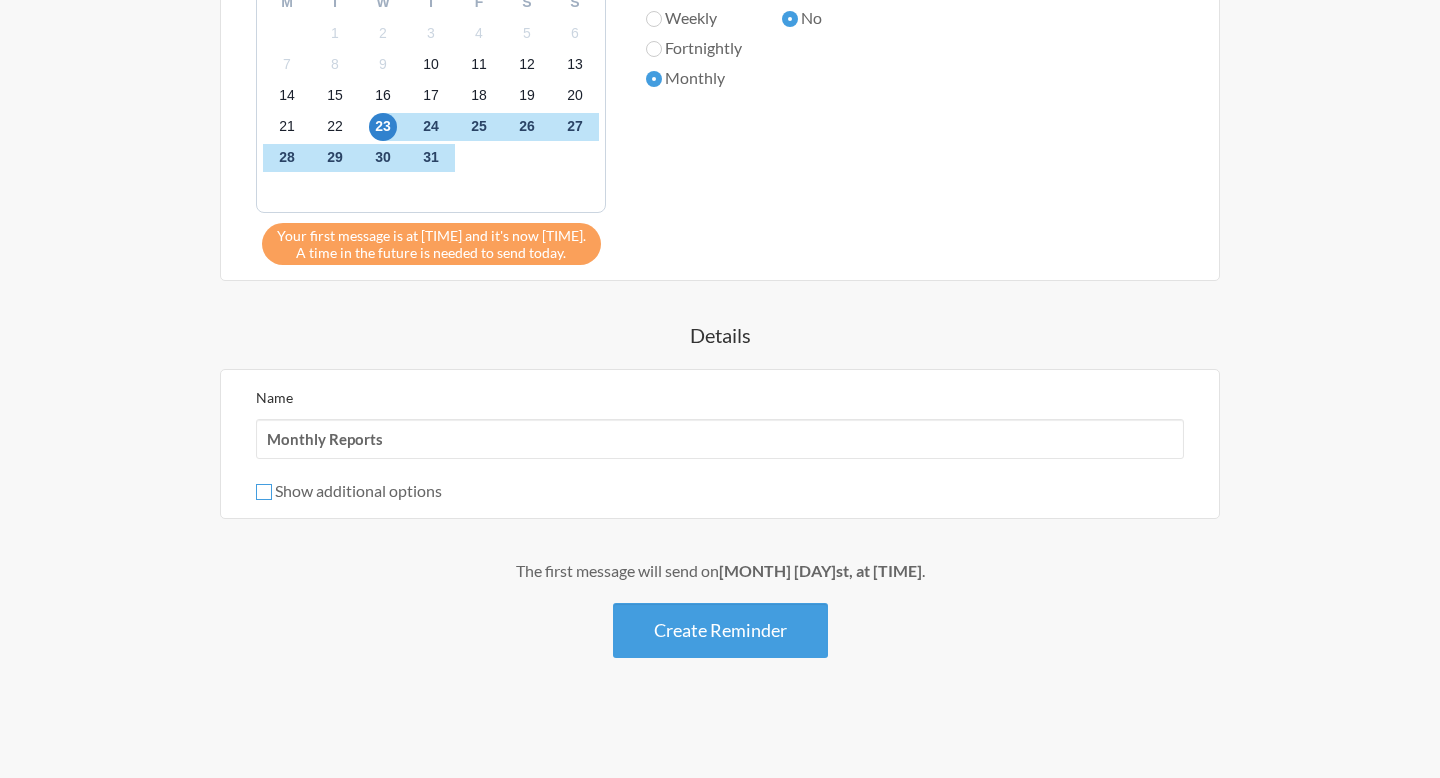 click on "Show additional options" at bounding box center (264, 492) 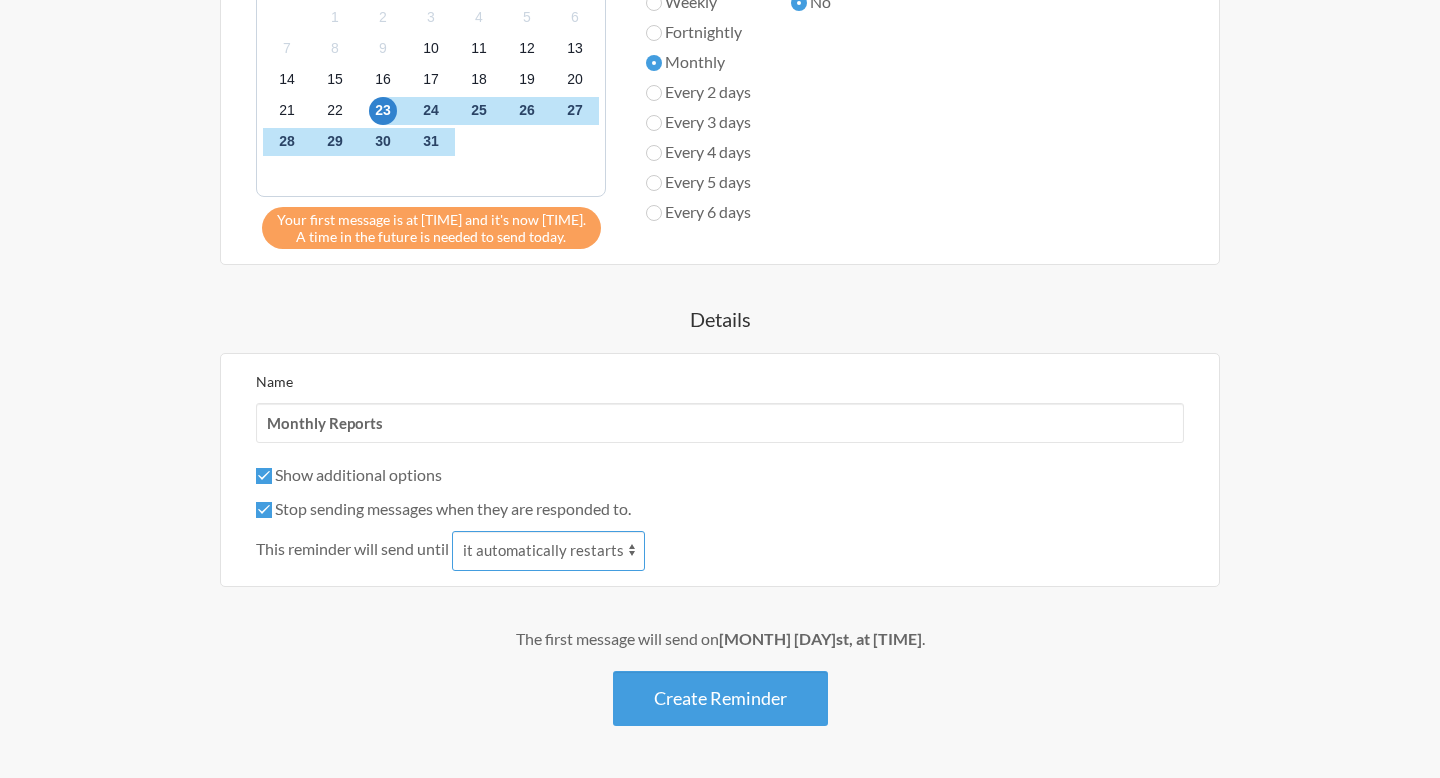 click on "it automatically restarts   it is replied to" at bounding box center [548, 551] 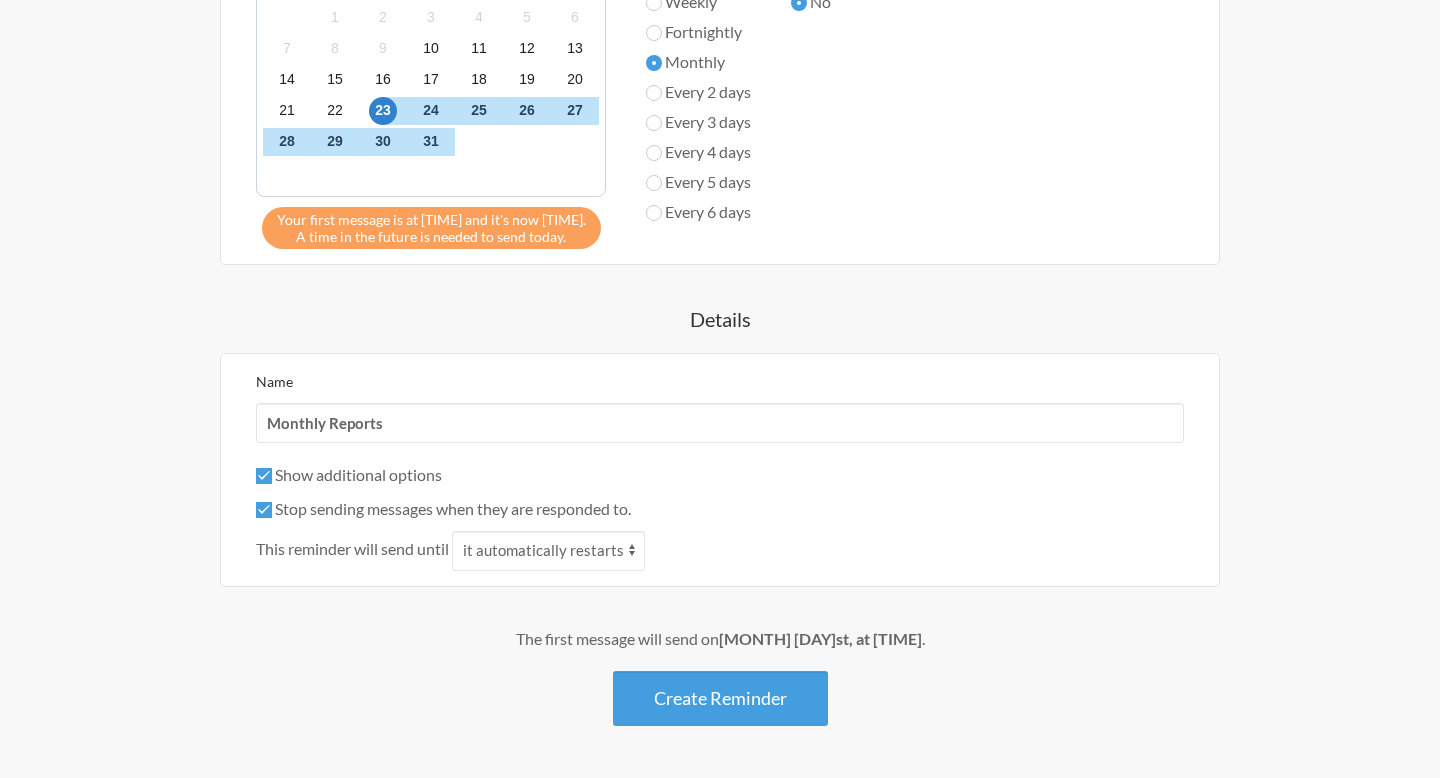 click on "Monthly Report Countdown: Just 1 Week Left!     When?     12:00 am 12:15 am 12:30 am 12:45 am 1:00 am 1:15 am 1:30 am 1:45 am 2:00 am 2:15 am 2:30 am 2:45 am 3:00 am 3:15 am 3:30 am 3:45 am 4:00 am 4:15 am 4:30 am 4:45 am 5:00 am 5:15 am 5:30 am 5:45 am 6:00 am 6:15 am 6:30 am 6:45 am 7:00 am 7:15 am 7:30 am 7:45 am 8:00 am 8:15 am 8:30 am 8:45 am 9:00 am 9:15 am 9:30 am 9:45 am 10:00 am 10:15 am 10:30 am 10:45 am 11:00 am 11:15 am 11:30 am 11:45 am 12:00 pm 12:15 pm 12:30 pm 12:45 pm 1:00 pm 1:15 pm 1:30 pm 1:45 pm 2:00 pm 2:15 pm 2:30 pm 2:45 pm 3:00 pm 3:15 pm 3:30 pm 3:45 pm 4:00 pm 4:15 pm 4:30 pm 4:45 pm 5:00 pm 5:15 pm 5:30 pm 5:45 pm 6:00 pm 6:15 pm 6:30 pm 6:45 pm 7:00 pm 7:15 pm 7:30 pm 7:45 pm 8:00 pm 8:15 pm 8:30 pm 8:45 pm 9:00 pm 9:15 pm 9:30 pm 9:45 pm 10:00 pm 10:15 pm 10:30 pm 10:45 pm 11:00 pm 11:15 pm 11:30 pm 11:45 pm   on  day 1     12:00 am 12:15 am 12:30 am 12:45 am 1:00 am 1:15 am 1:30 am 1:45 am 2:00 am 2:15 am 2:30 am 2:45 am 3:00 am 3:15 am 3:30 am 3:45 am 4:00 am 4:15 am 4:30 am" at bounding box center (720, 137) 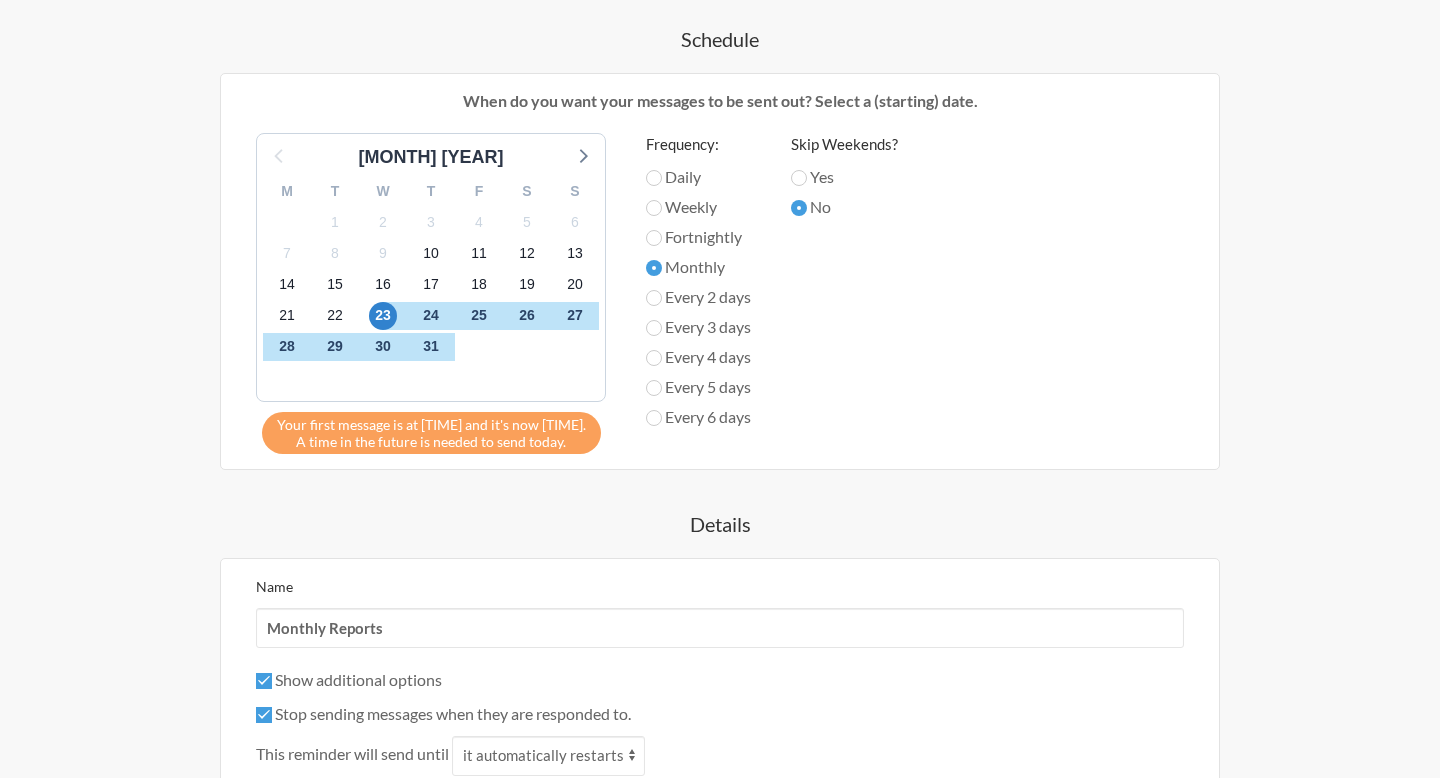 scroll, scrollTop: 620, scrollLeft: 0, axis: vertical 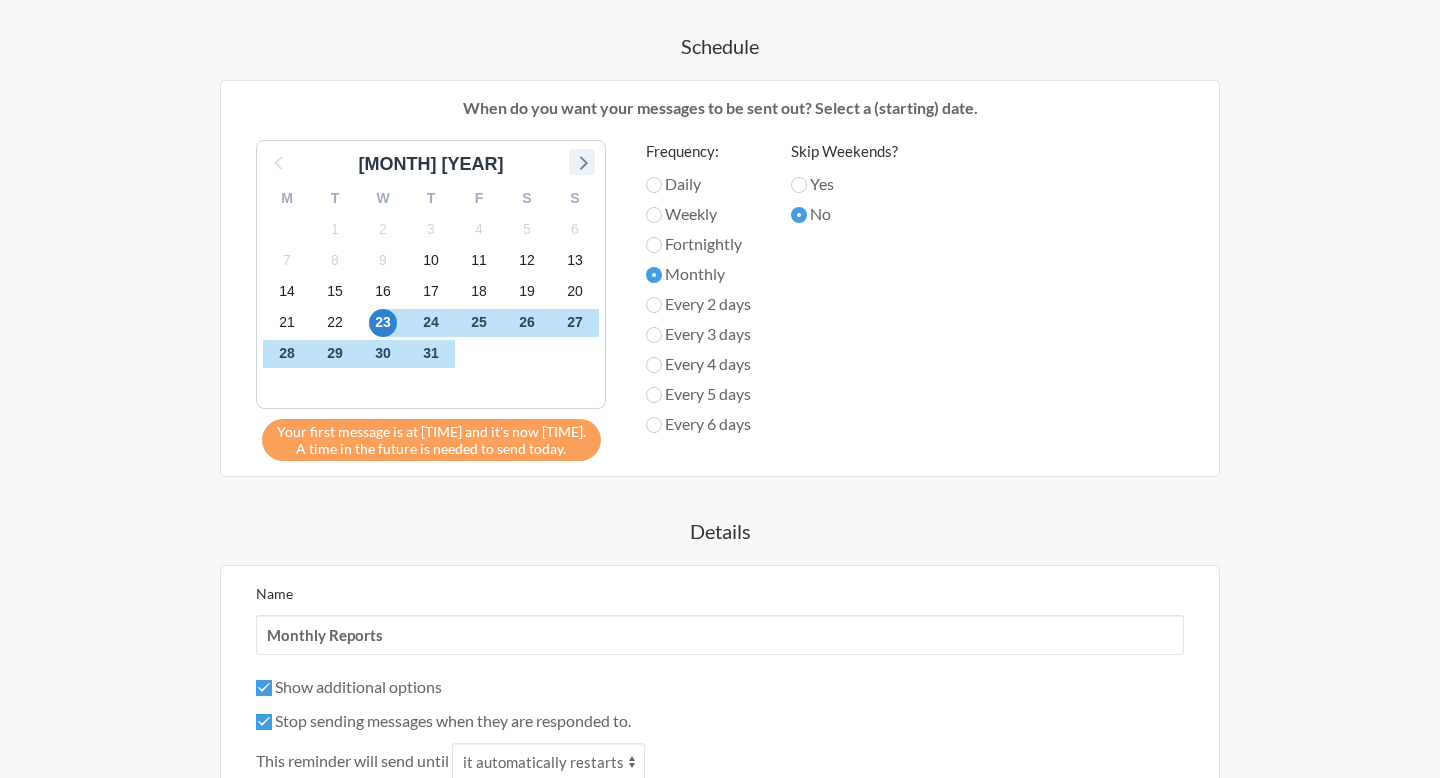 click at bounding box center [278, 163] 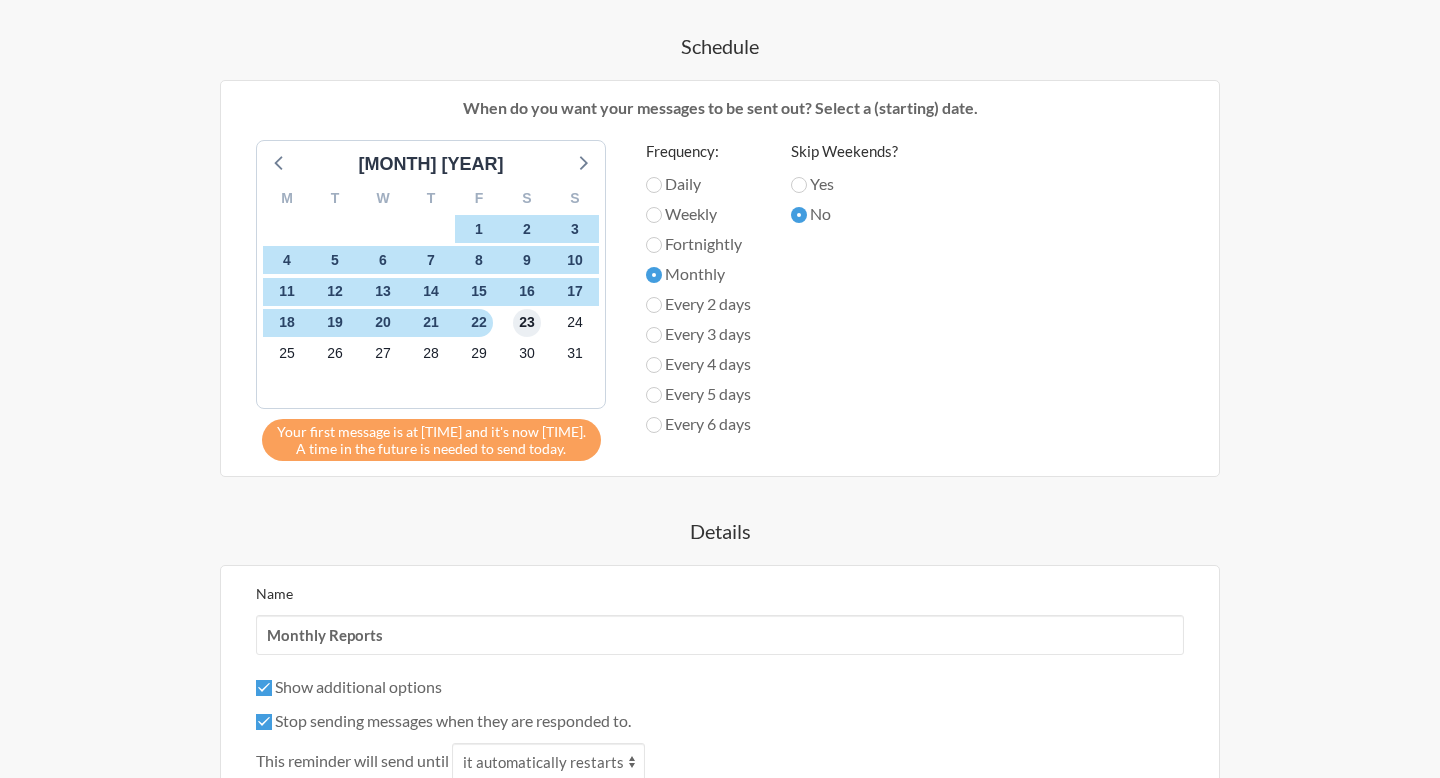 click on "23" at bounding box center (527, 323) 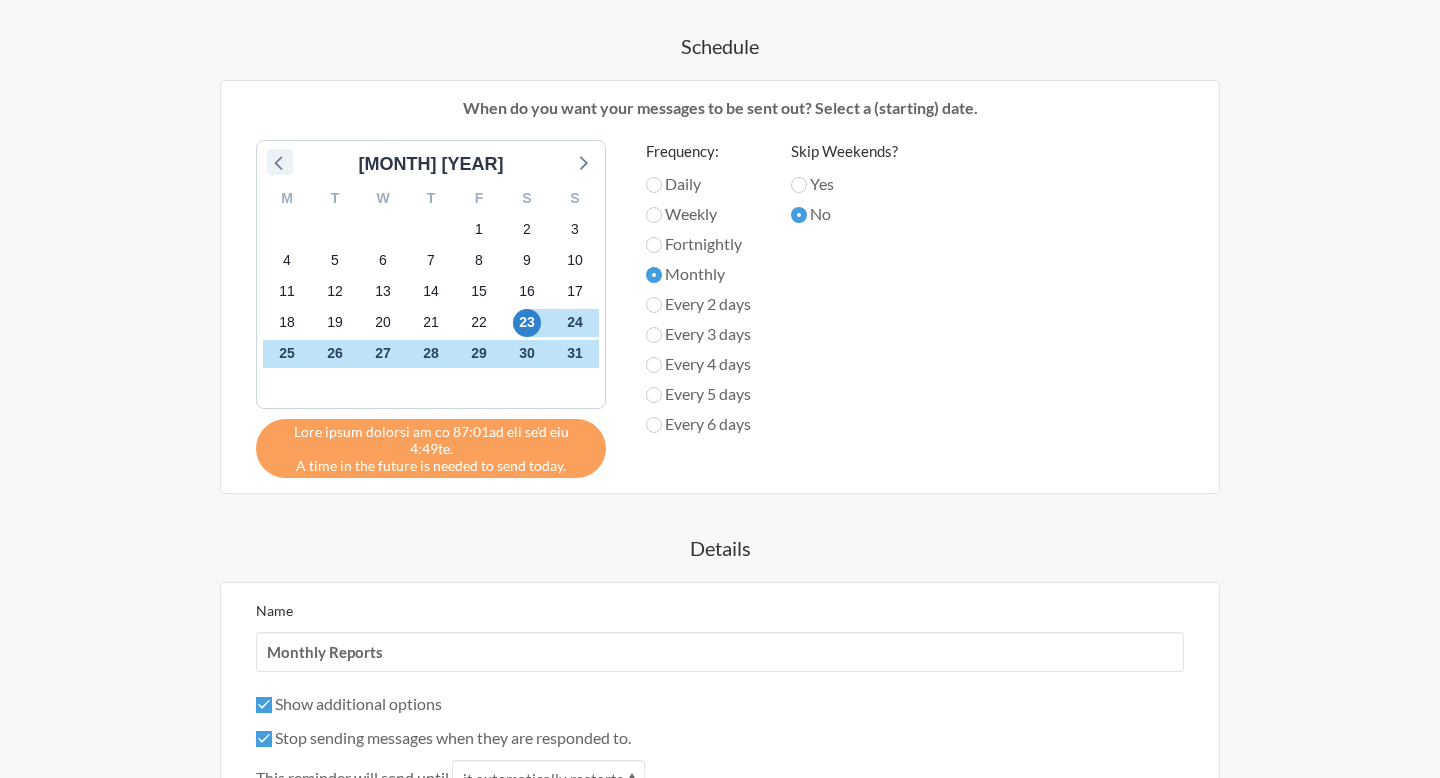 click at bounding box center [280, 162] 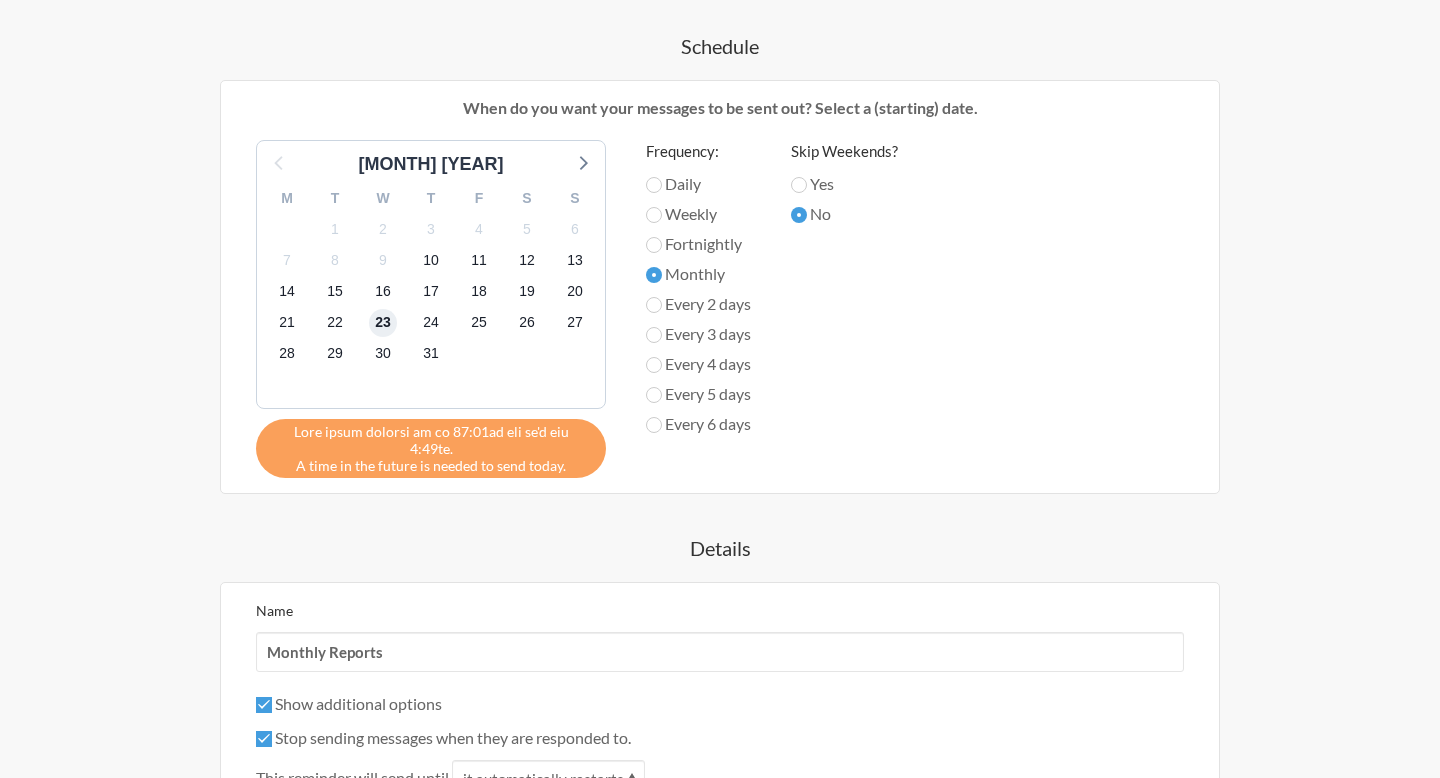click on "23" at bounding box center [383, 323] 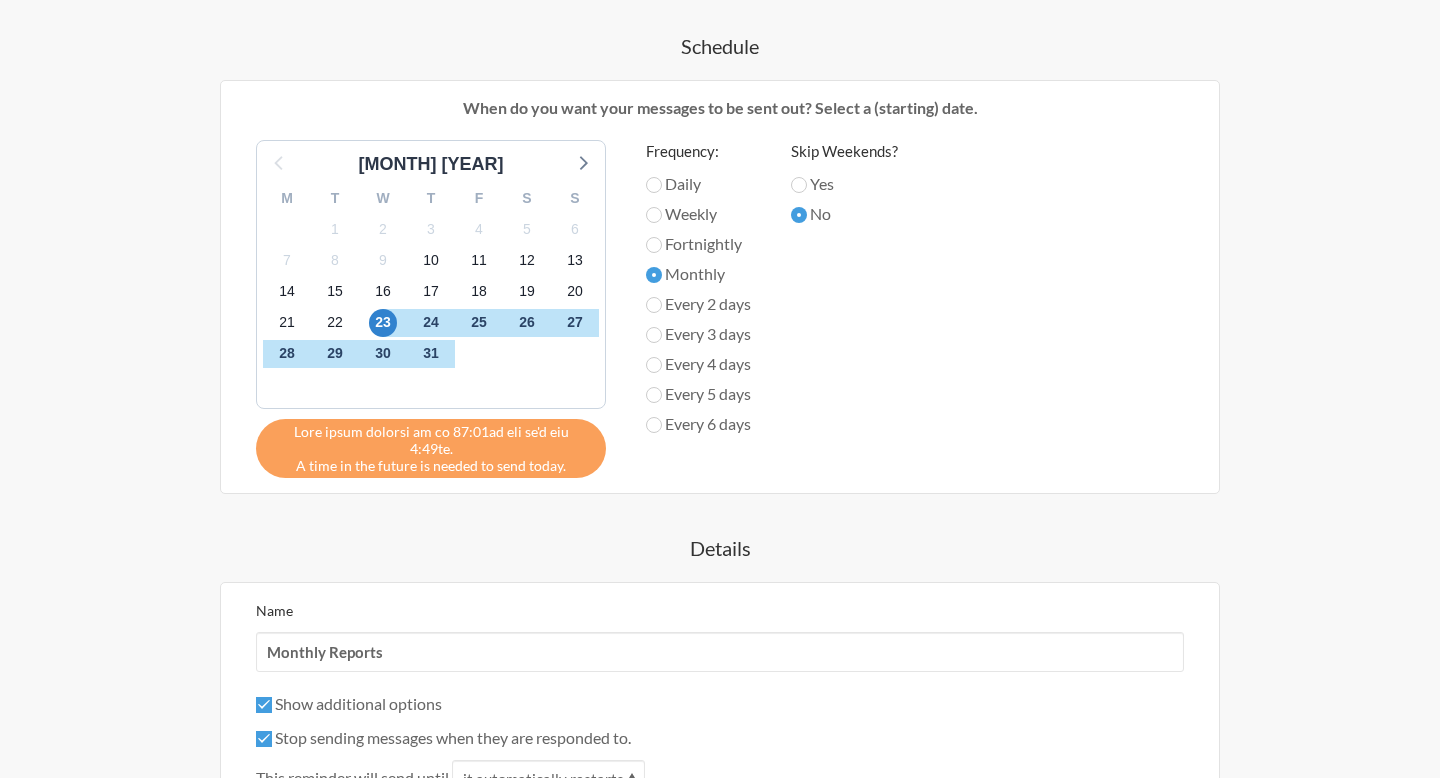 click on "Details" at bounding box center [720, 548] 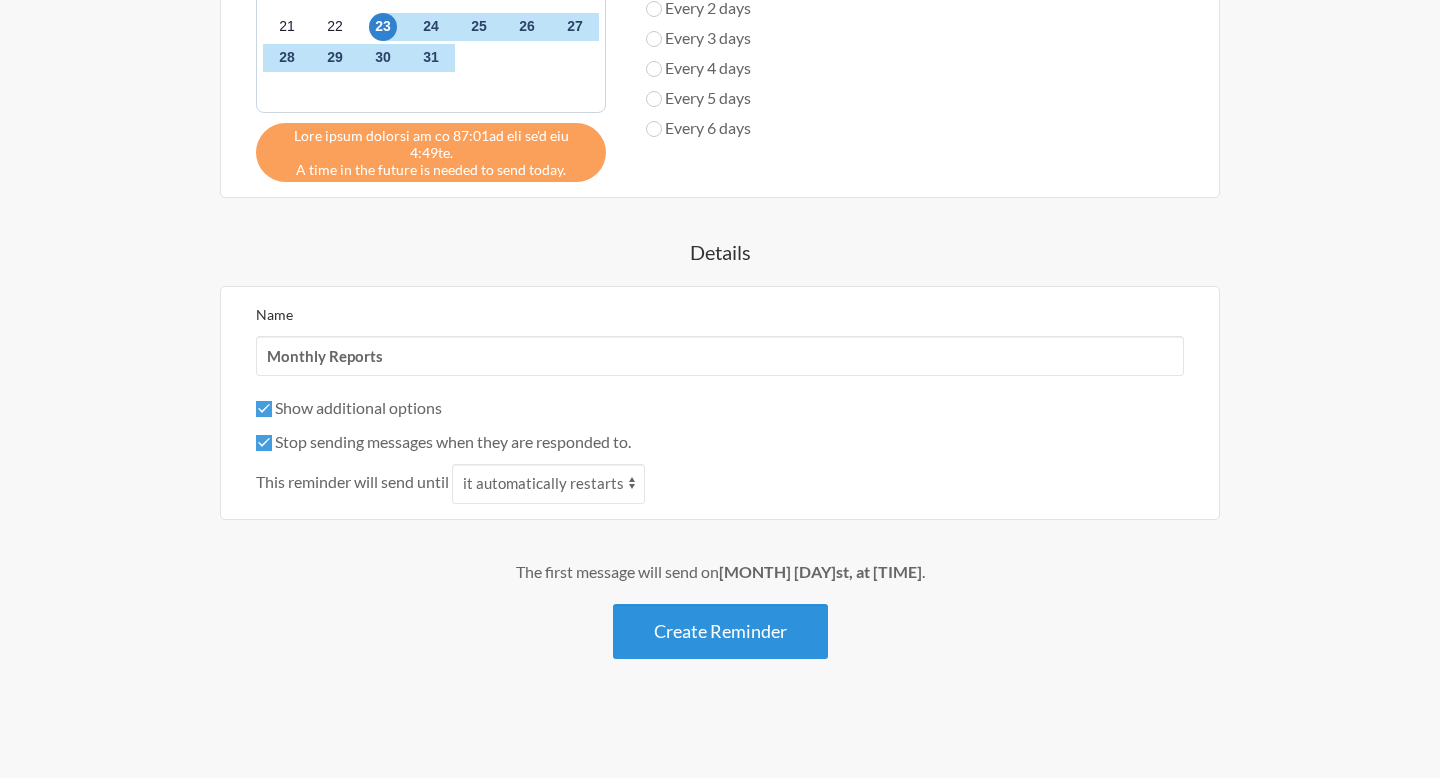 click on "Create Reminder" at bounding box center [720, 631] 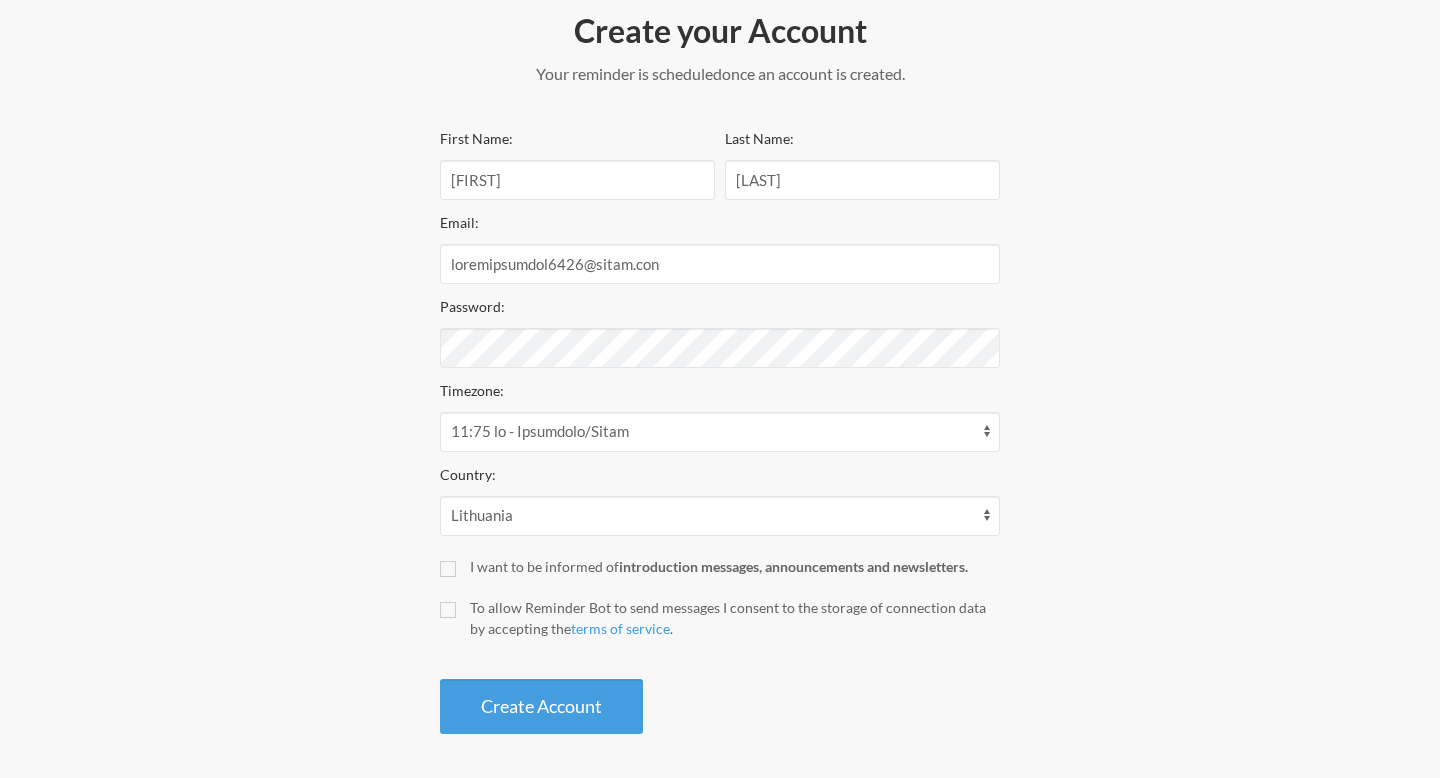 scroll, scrollTop: 256, scrollLeft: 0, axis: vertical 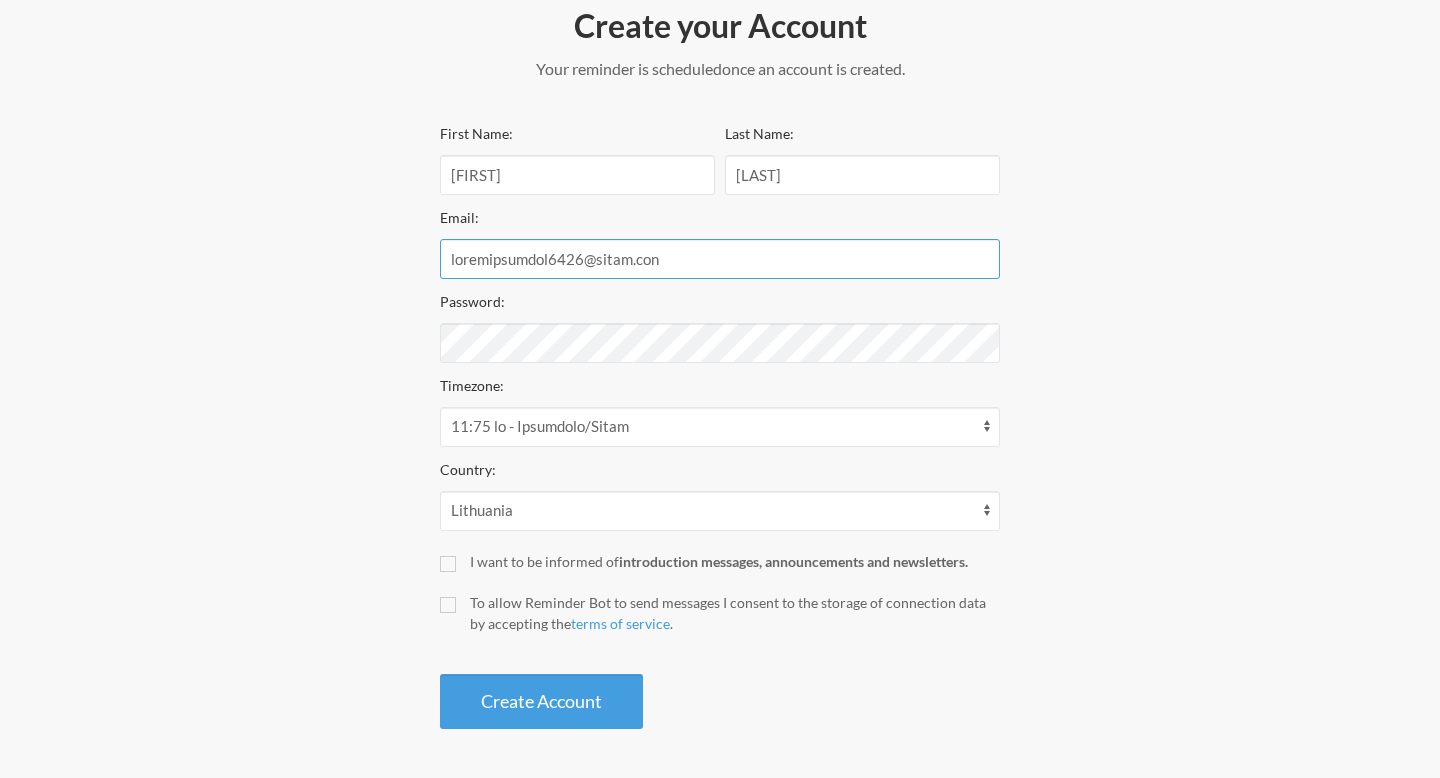 click on "loremipsumdol6426@sitam.con" at bounding box center (720, 259) 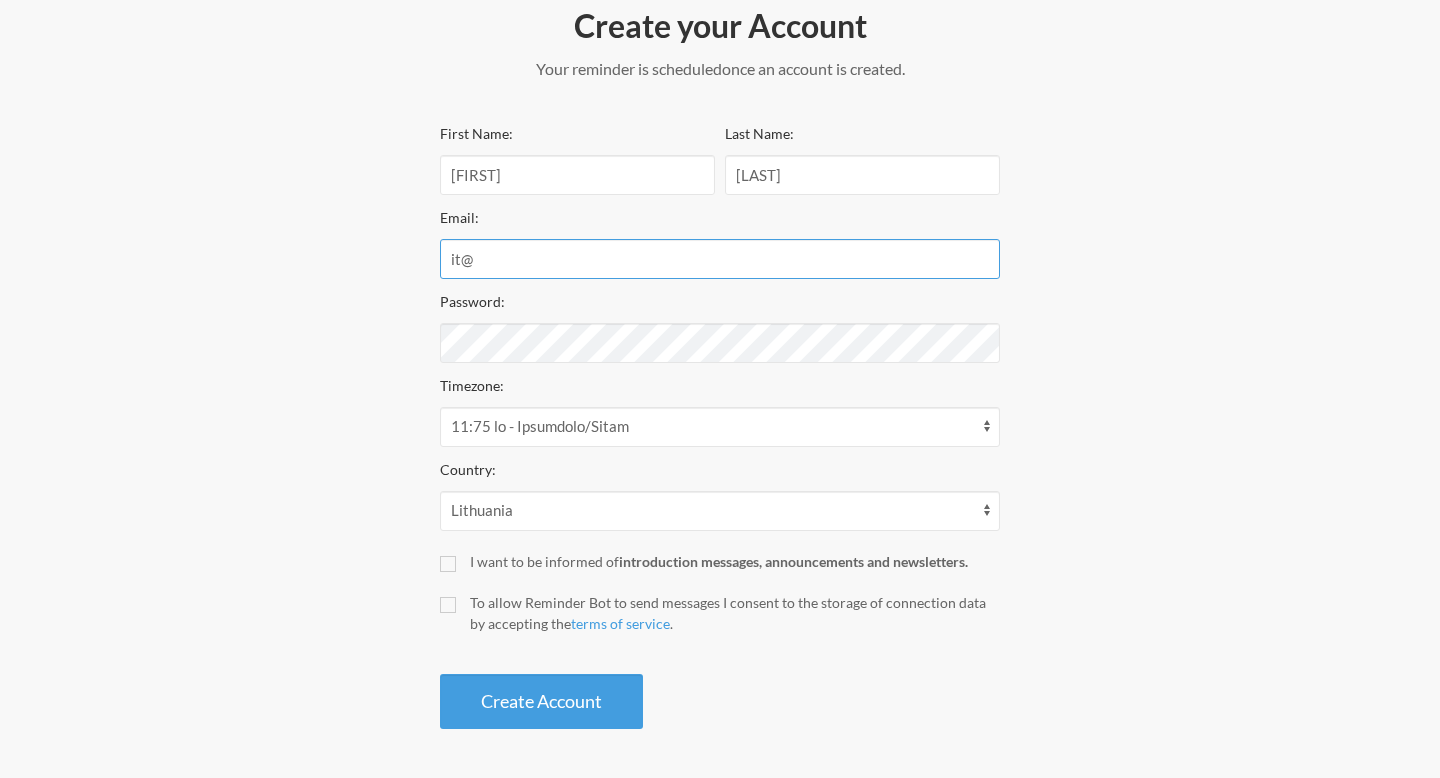 type on "it@[DOMAIN]" 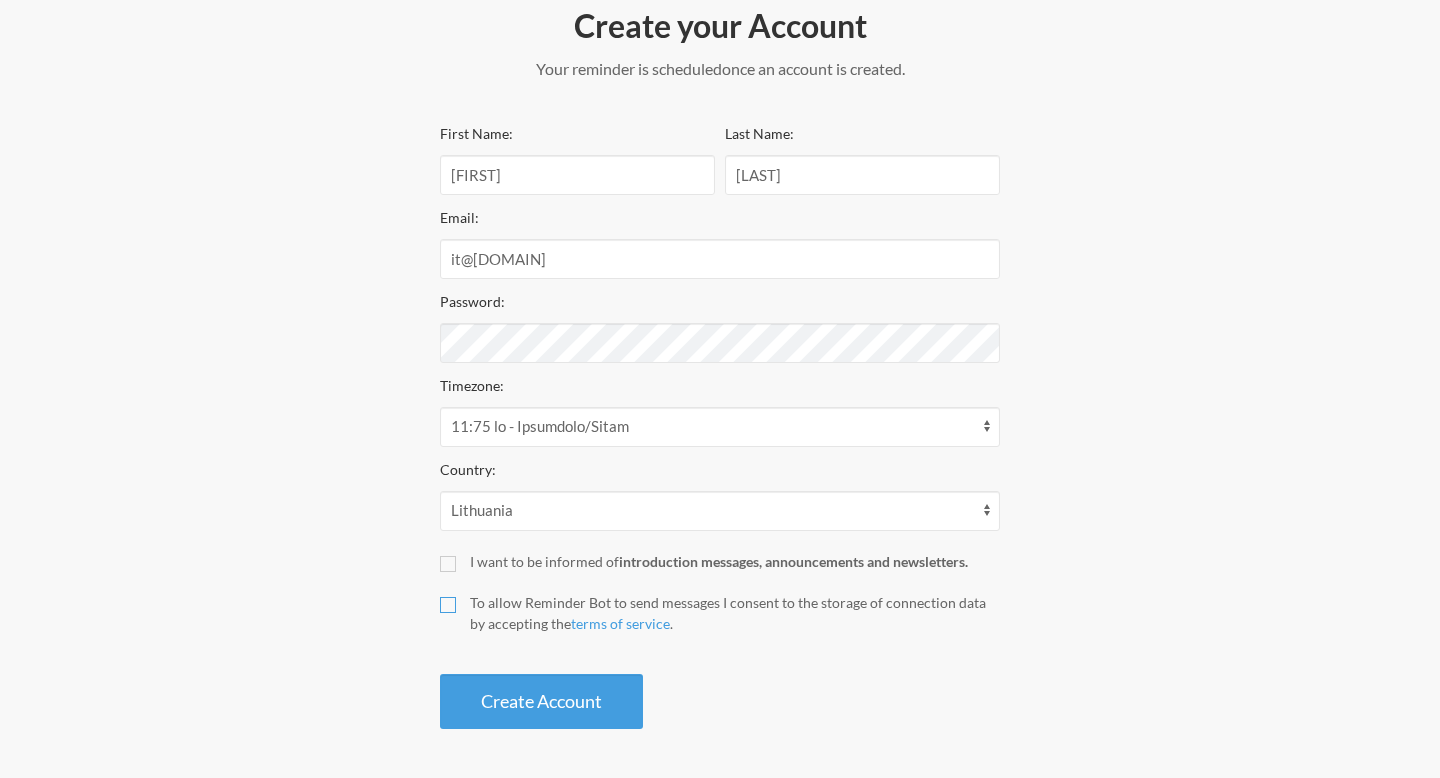 click on "To allow Reminder Bot to send messages I consent to the storage of connection data by accepting the  terms of service ." at bounding box center [448, 605] 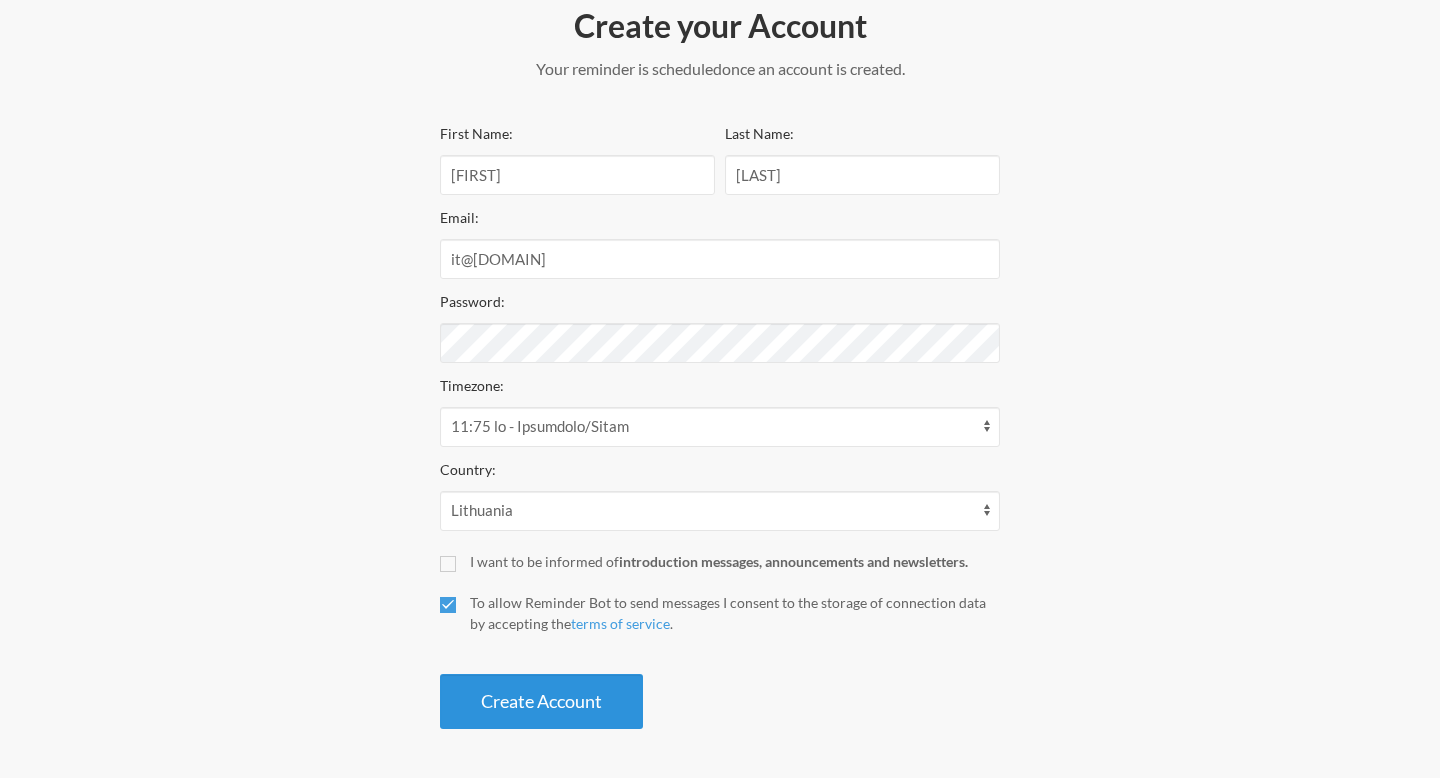 click on "Create Account" at bounding box center (541, 701) 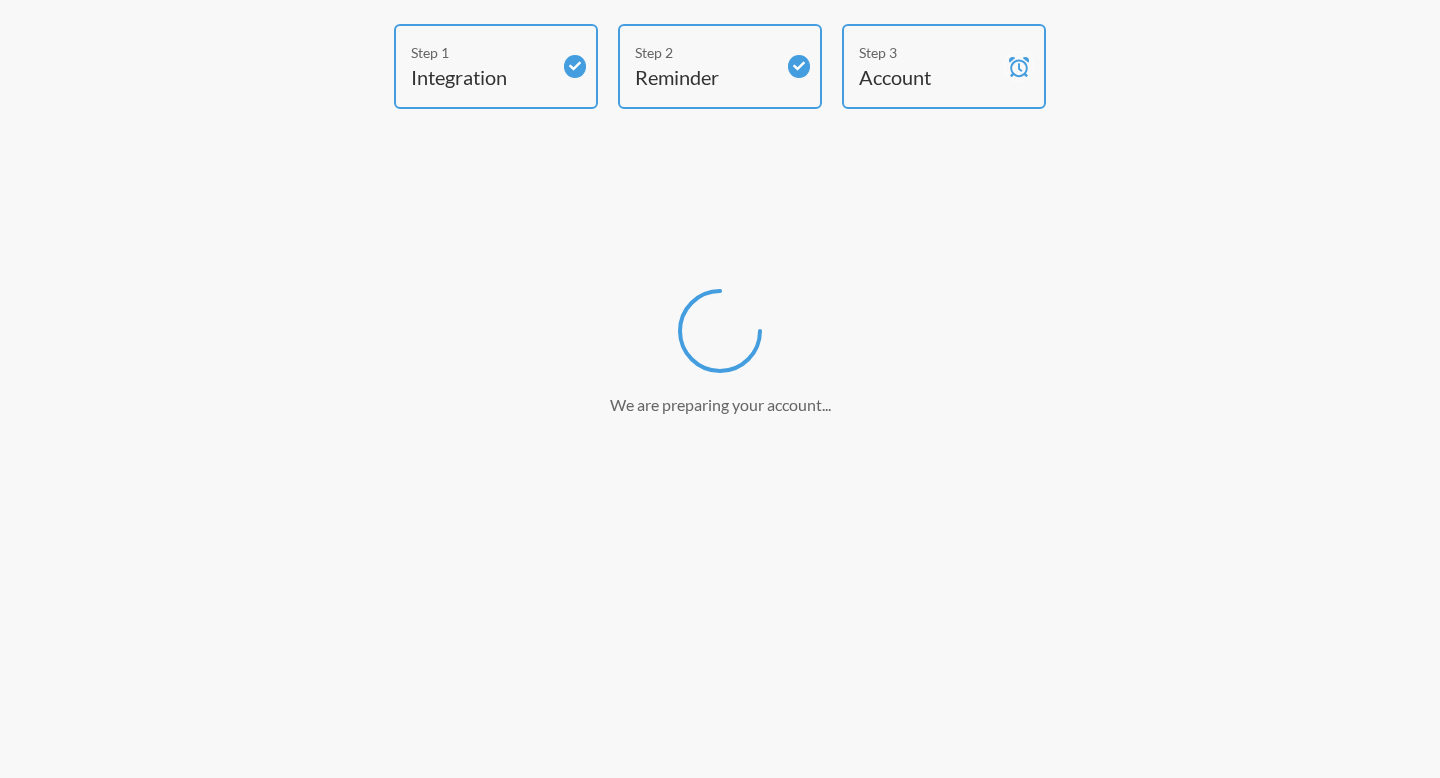 scroll, scrollTop: 0, scrollLeft: 0, axis: both 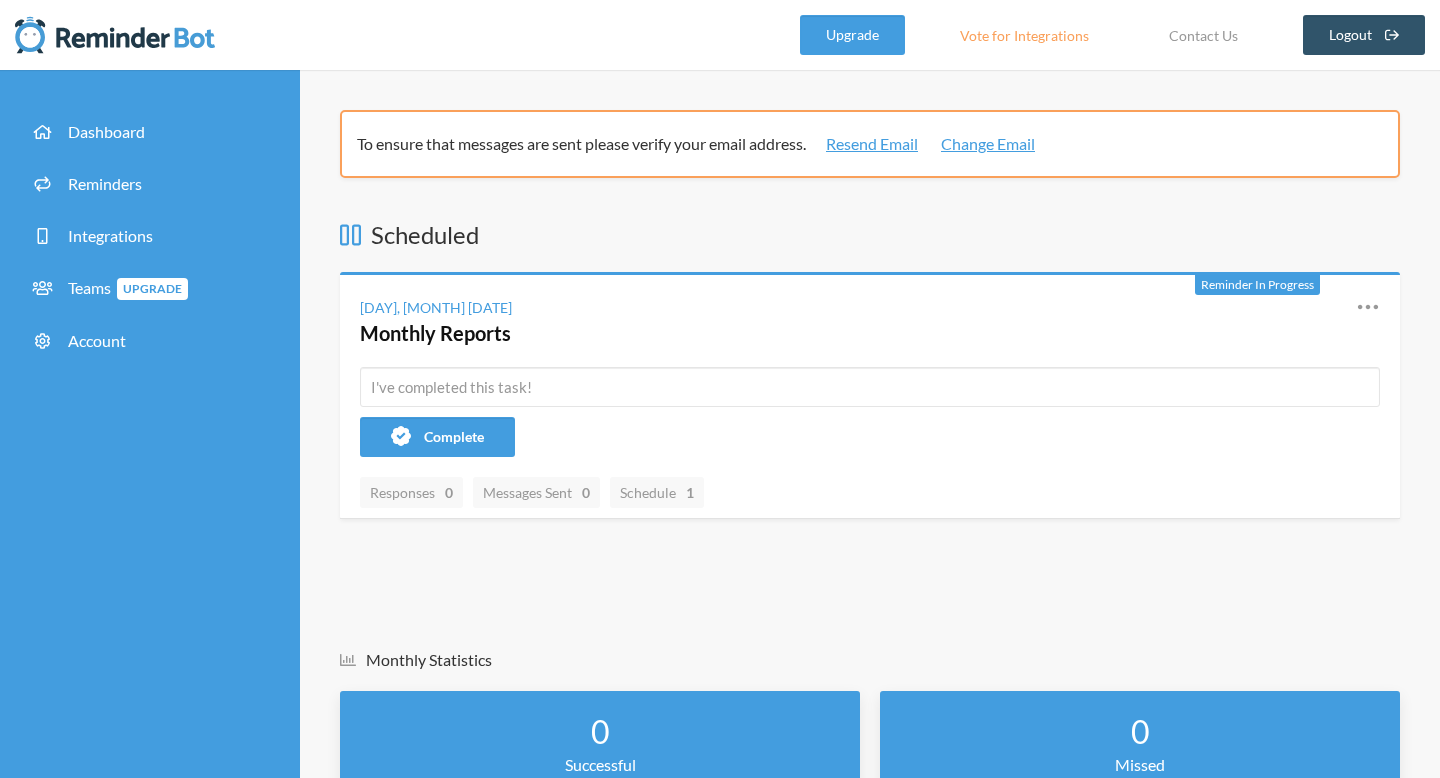 drag, startPoint x: 527, startPoint y: 144, endPoint x: 785, endPoint y: 147, distance: 258.01746 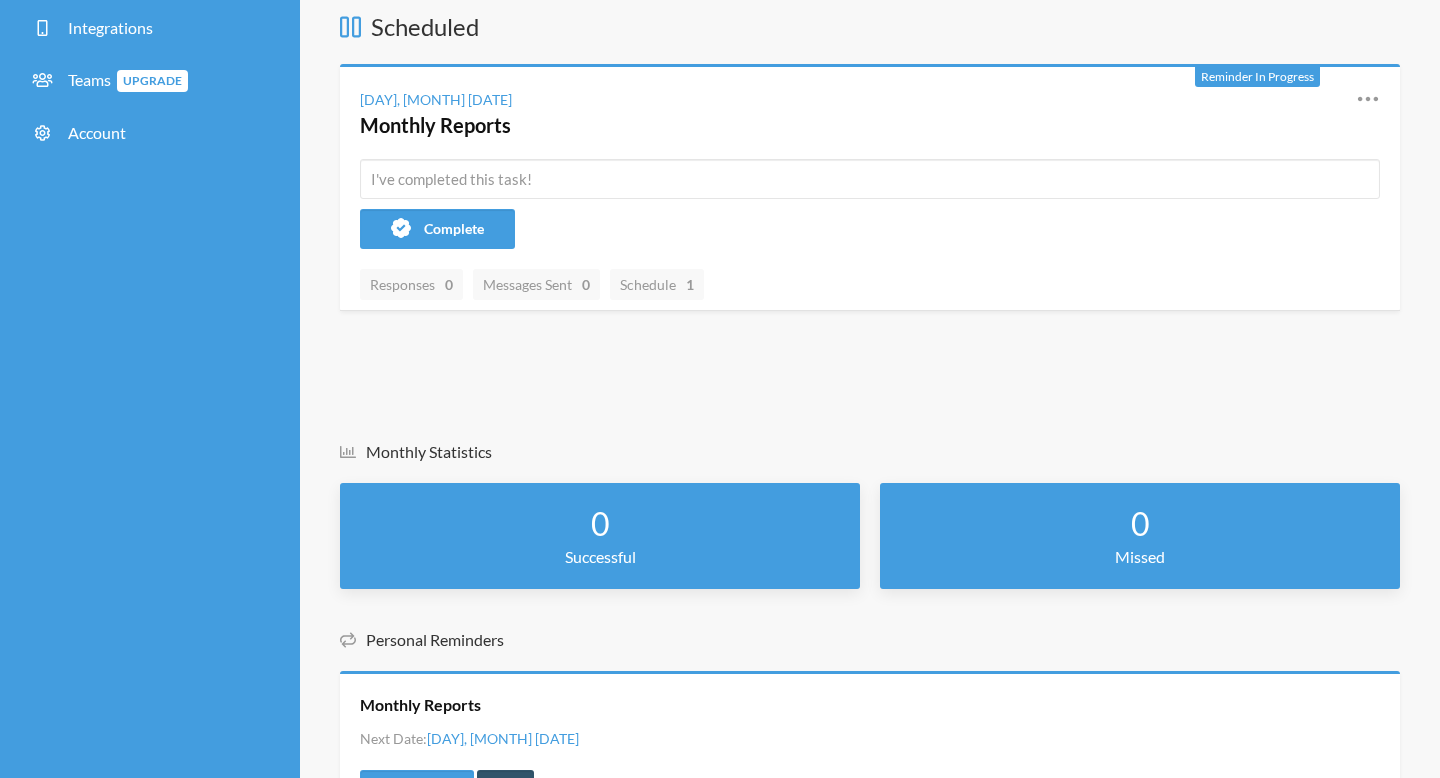 scroll, scrollTop: 0, scrollLeft: 0, axis: both 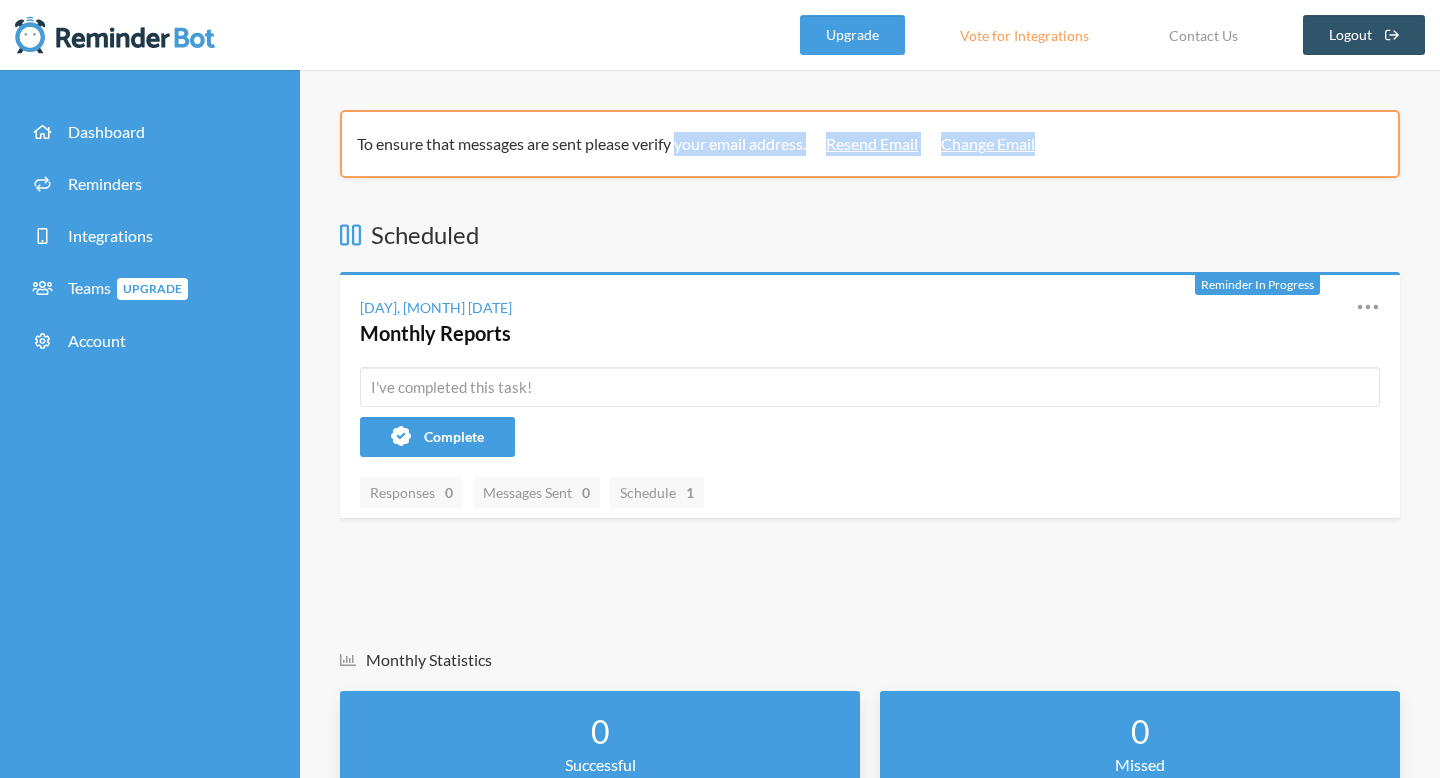 drag, startPoint x: 571, startPoint y: 143, endPoint x: 840, endPoint y: 159, distance: 269.4754 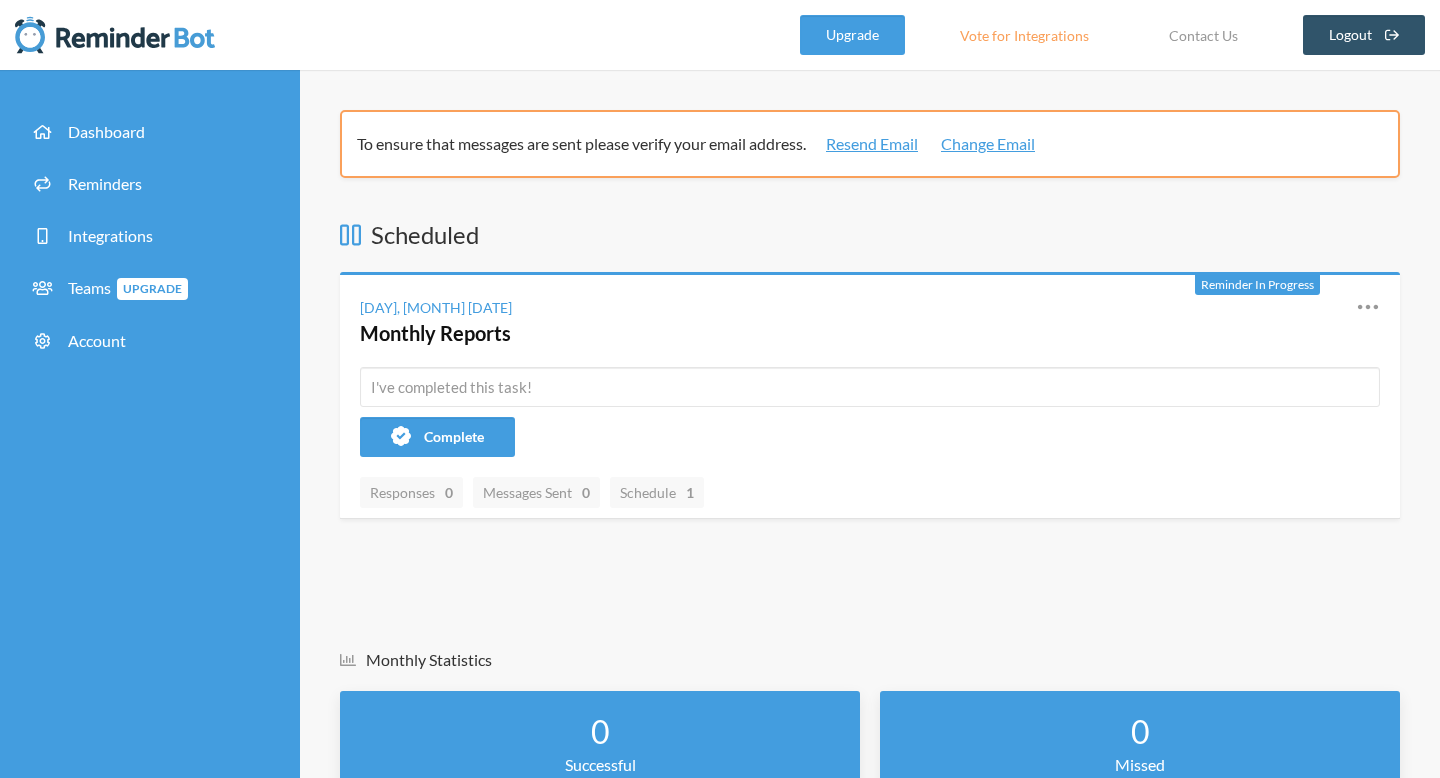 click on "Scheduled" at bounding box center [870, 235] 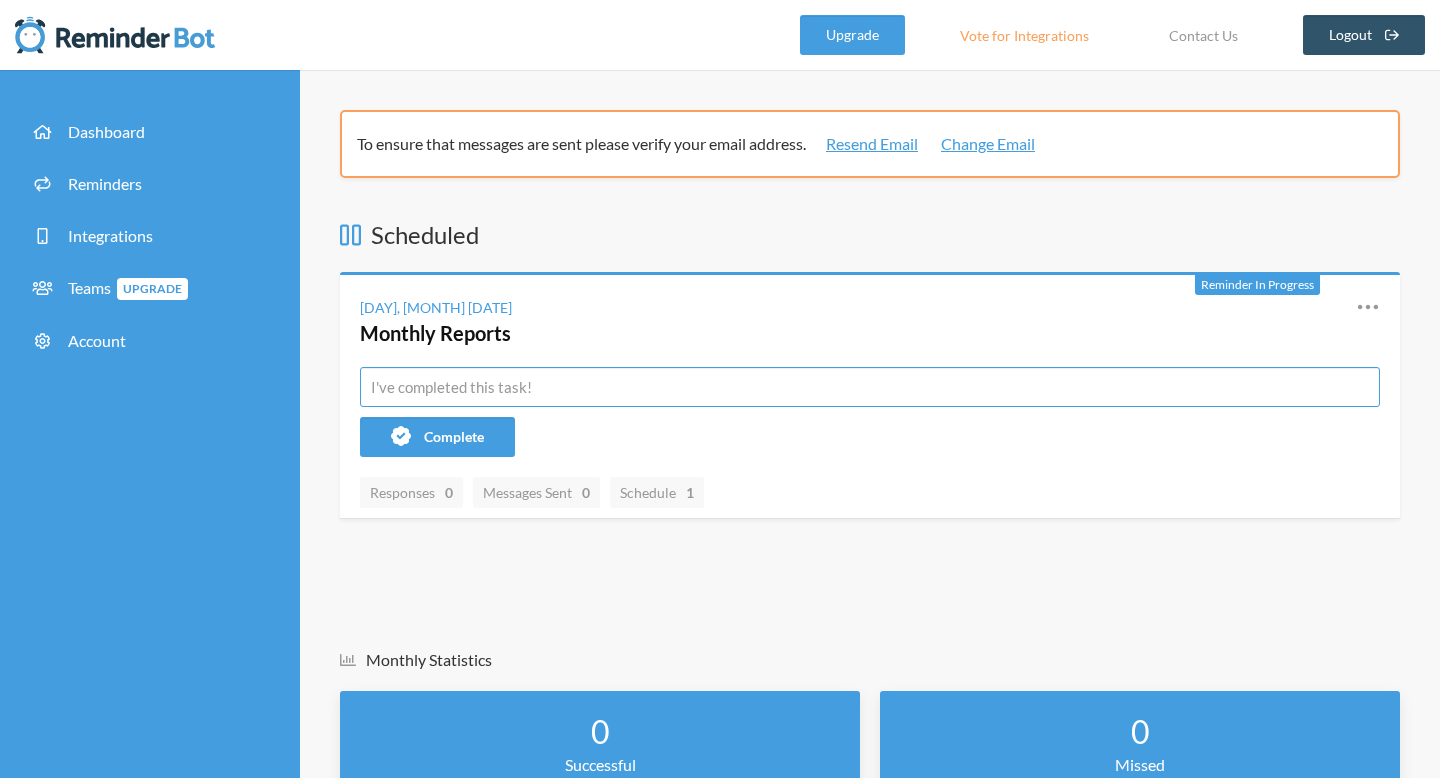 click at bounding box center (870, 387) 